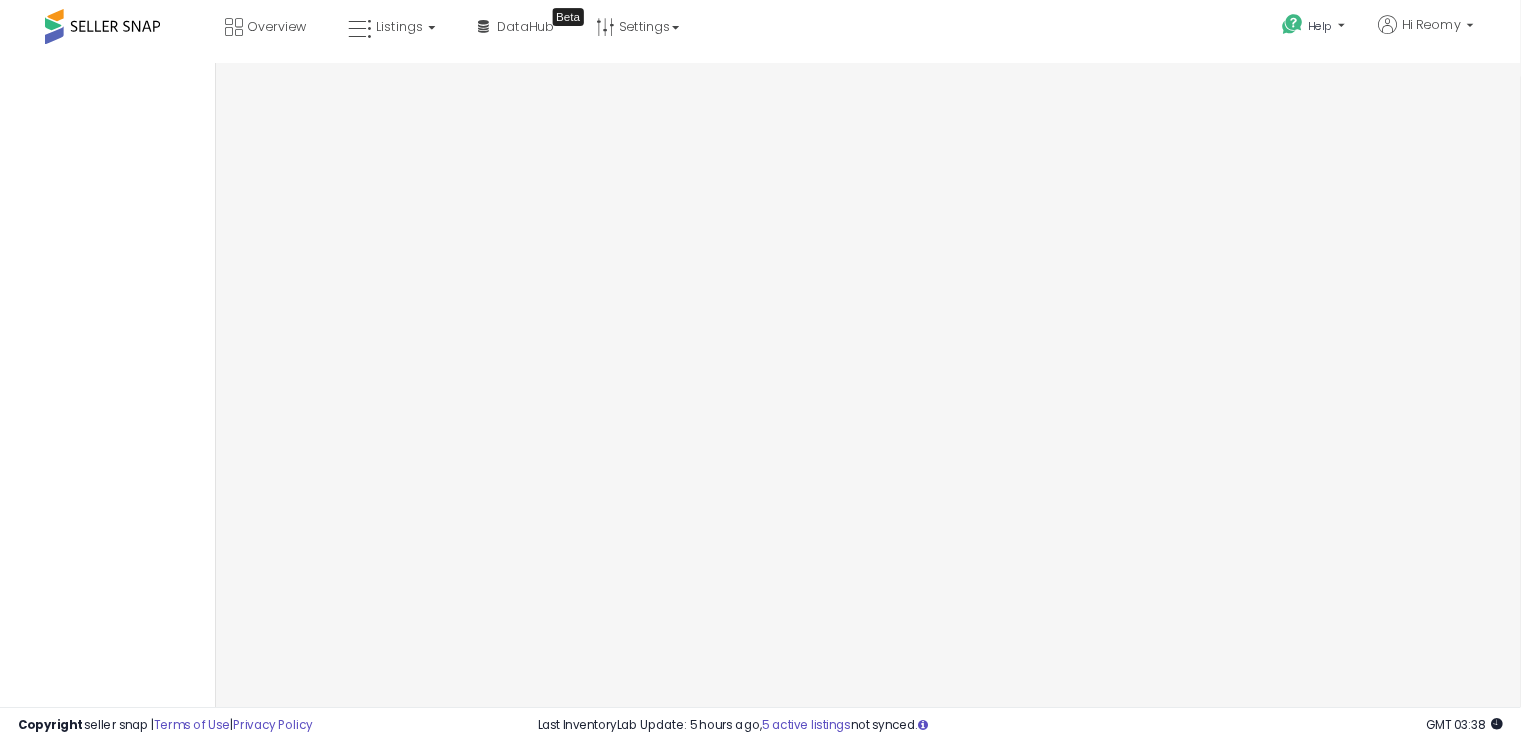 scroll, scrollTop: 0, scrollLeft: 0, axis: both 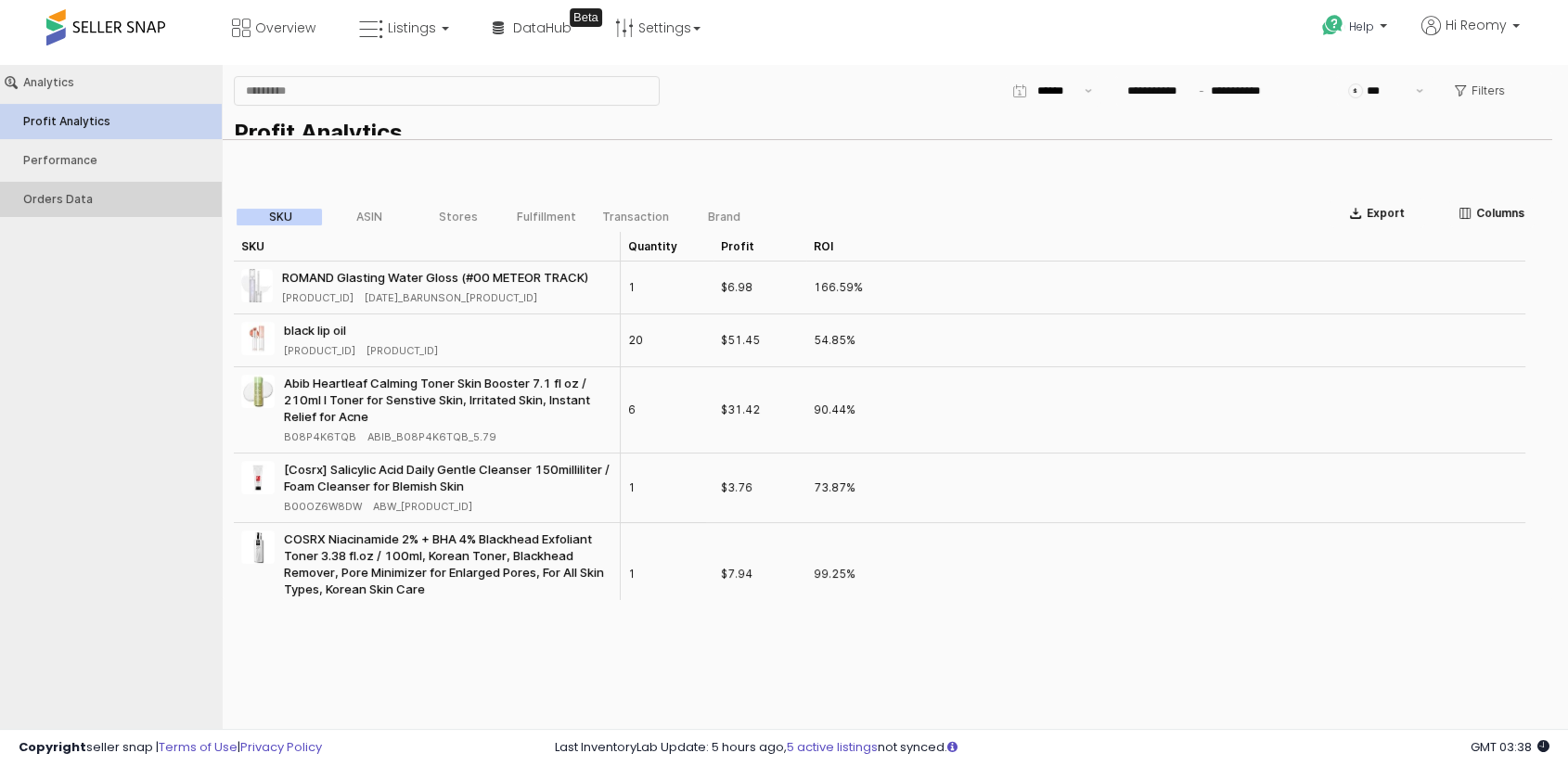 type on "***" 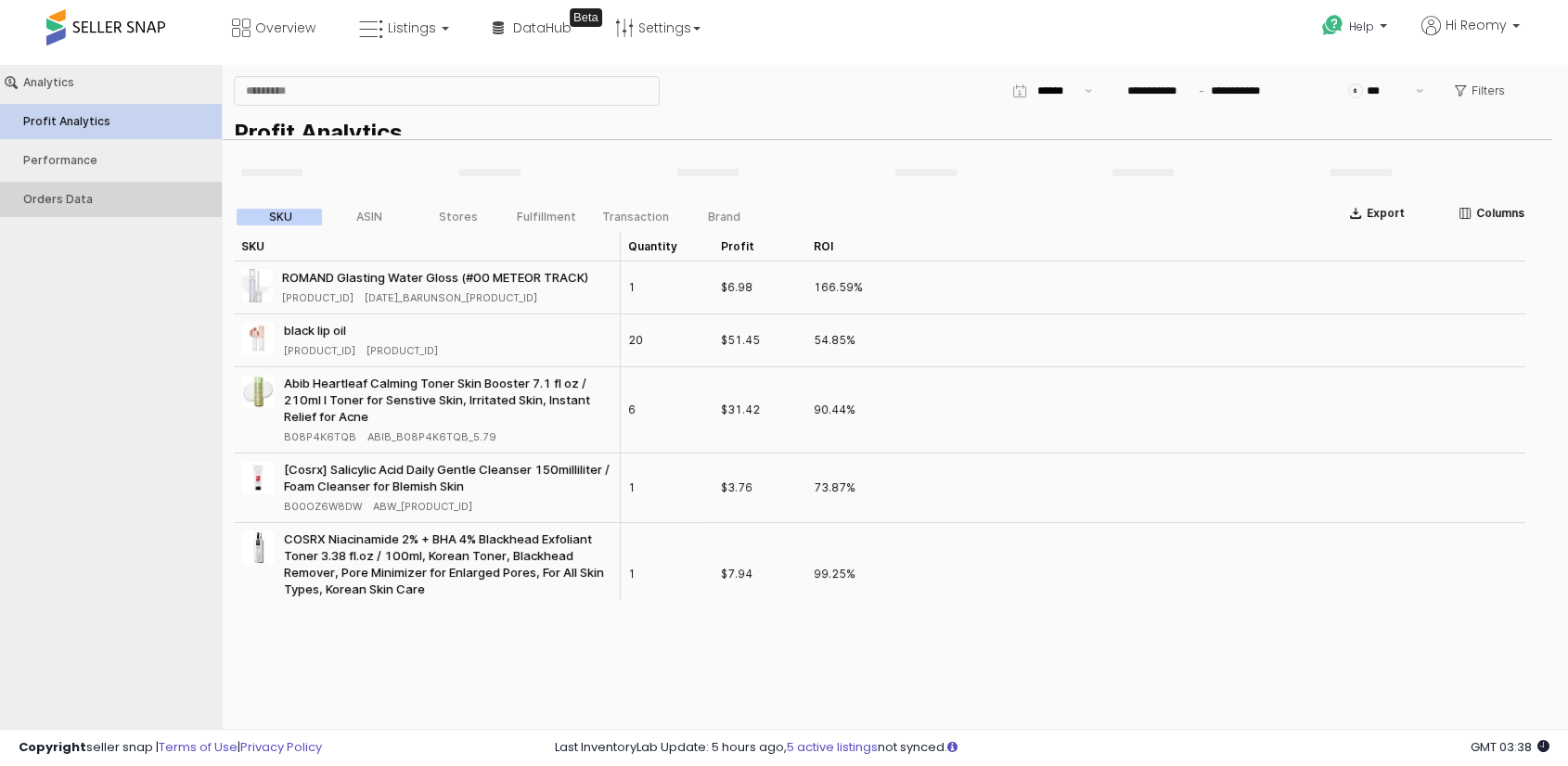 click on "Orders Data" at bounding box center [110, 199] 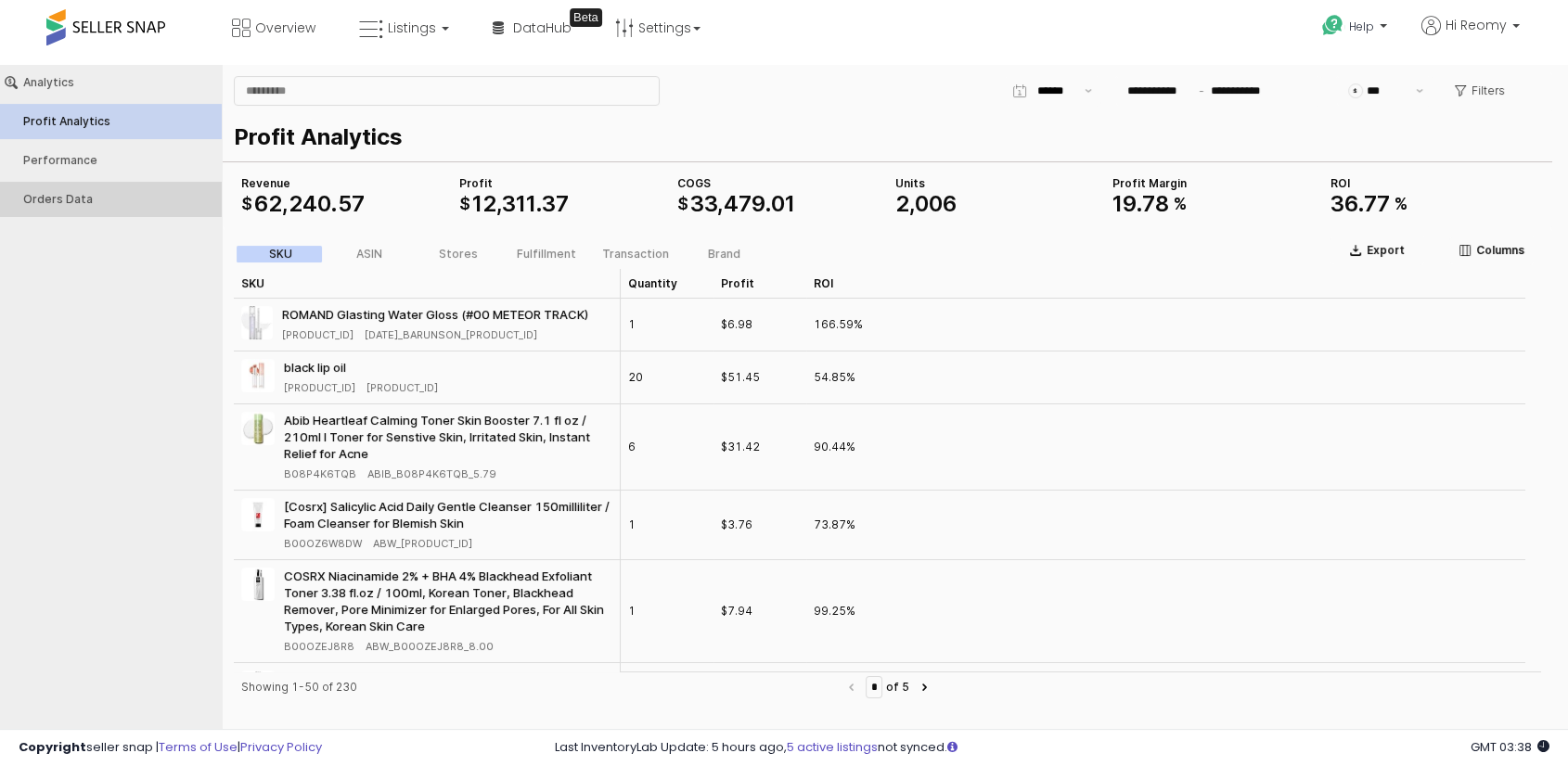 click on "Orders Data" at bounding box center [120, 199] 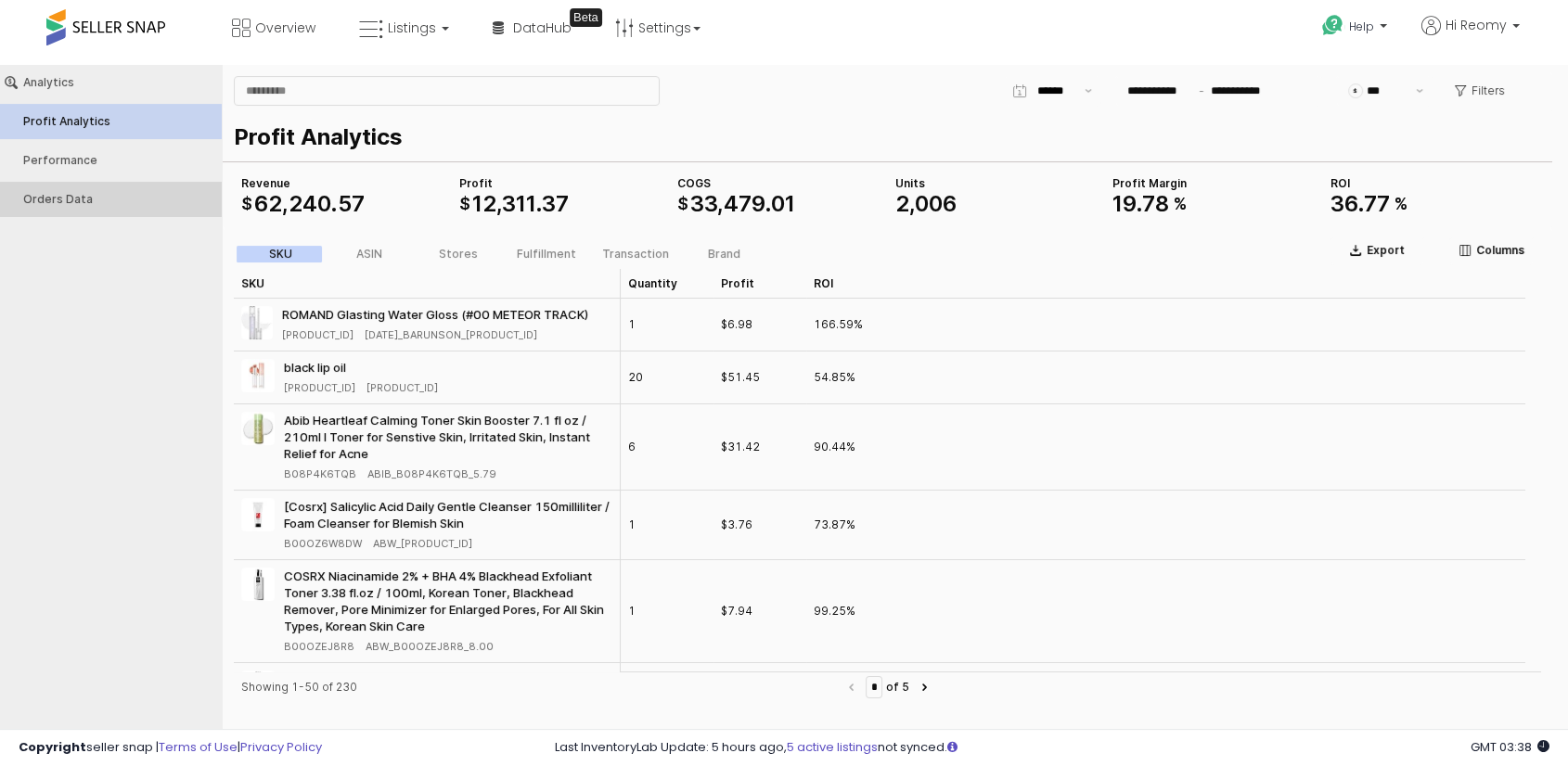 click on "Orders Data" at bounding box center (120, 199) 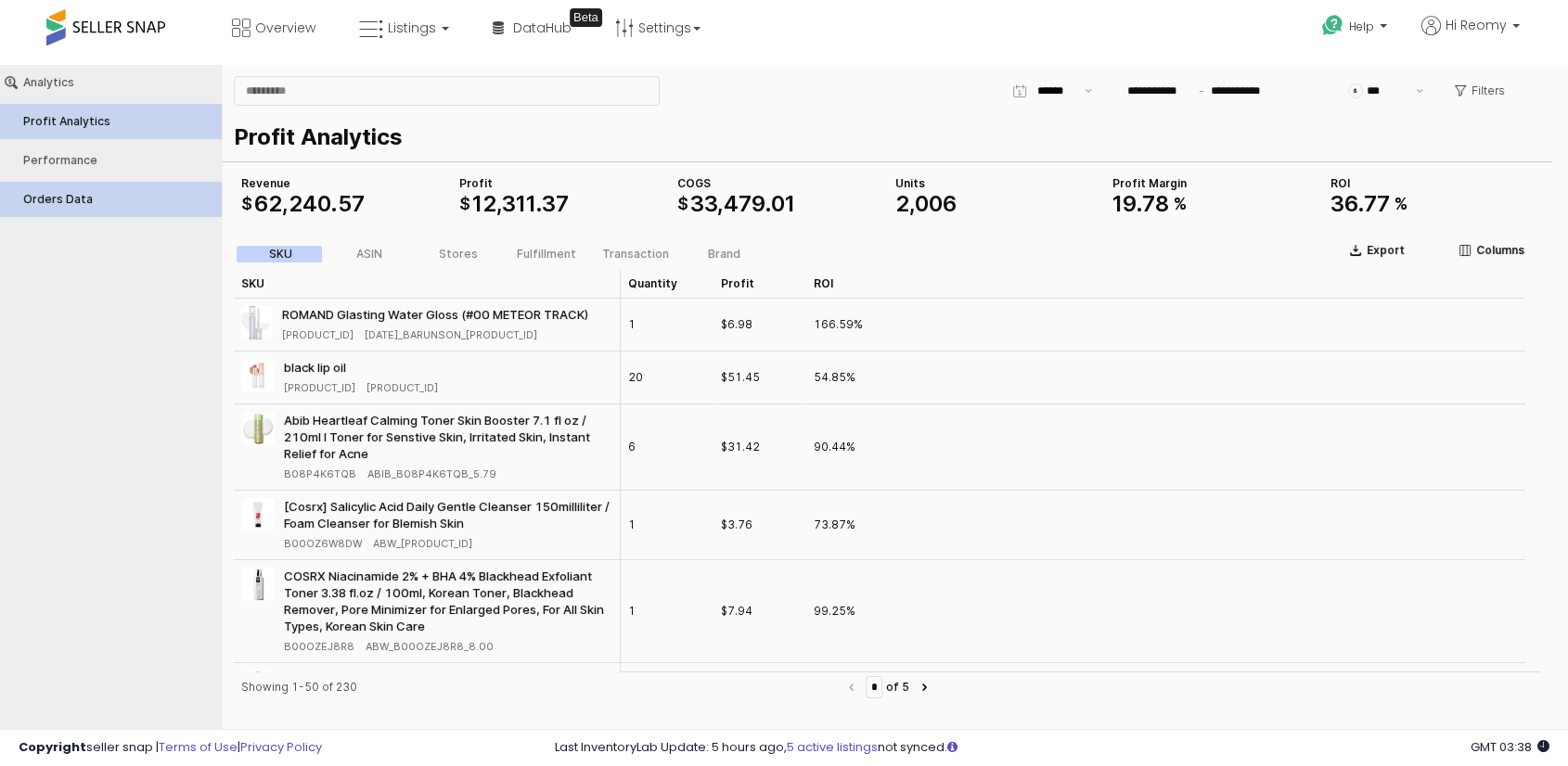 click on "Orders Data" at bounding box center (120, 199) 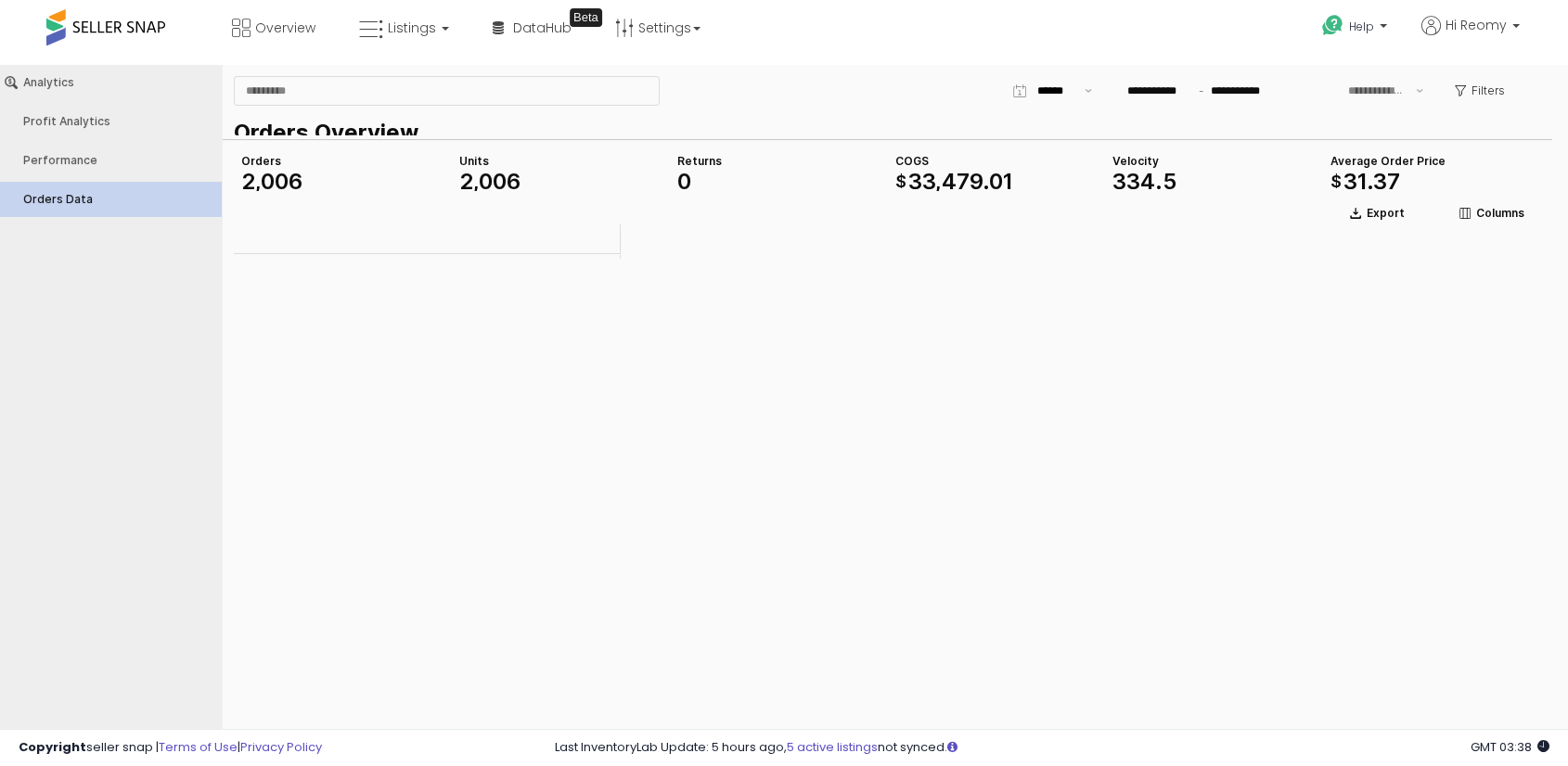type on "***" 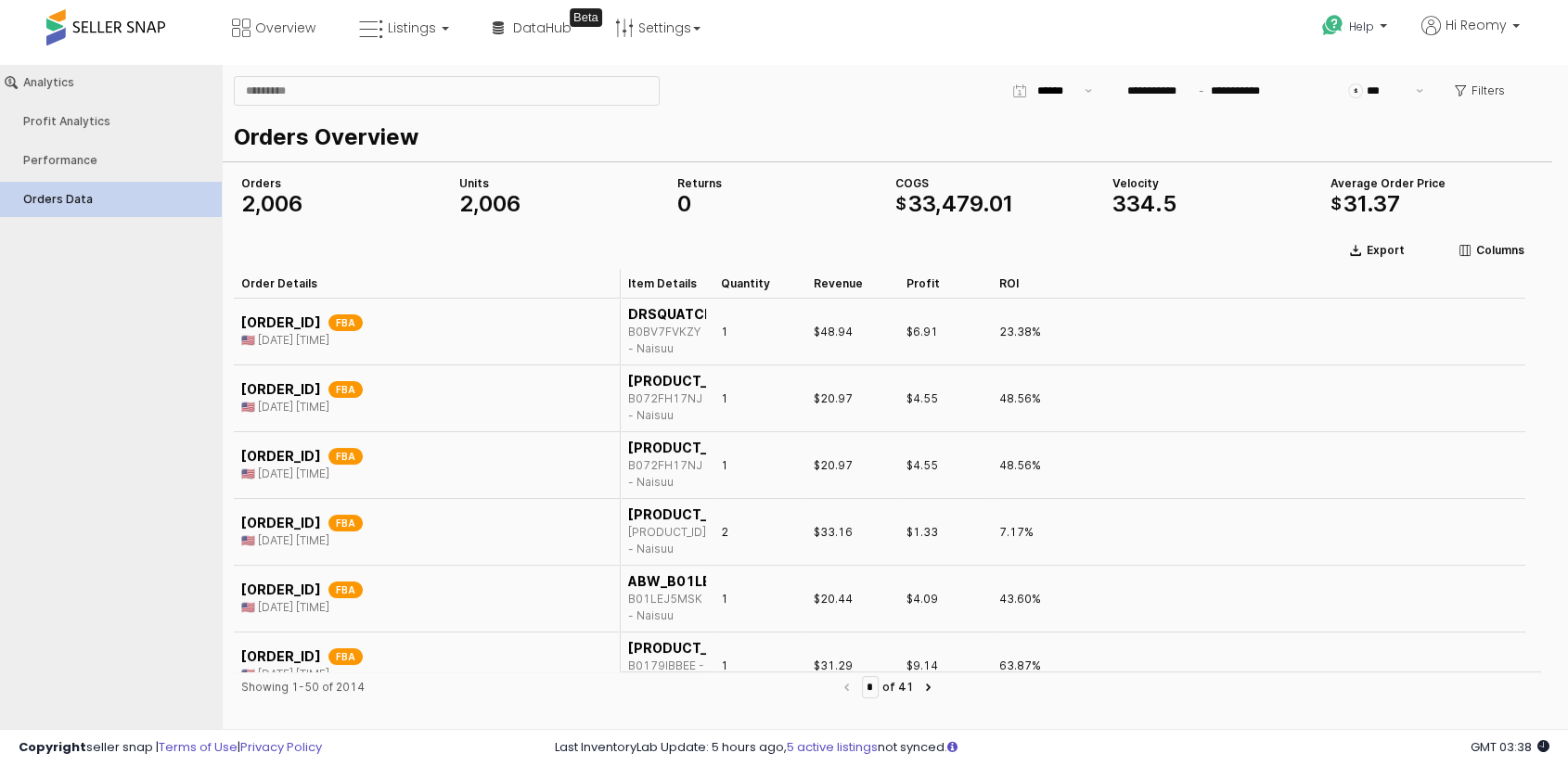 click on "334 . 5" at bounding box center [1214, 204] 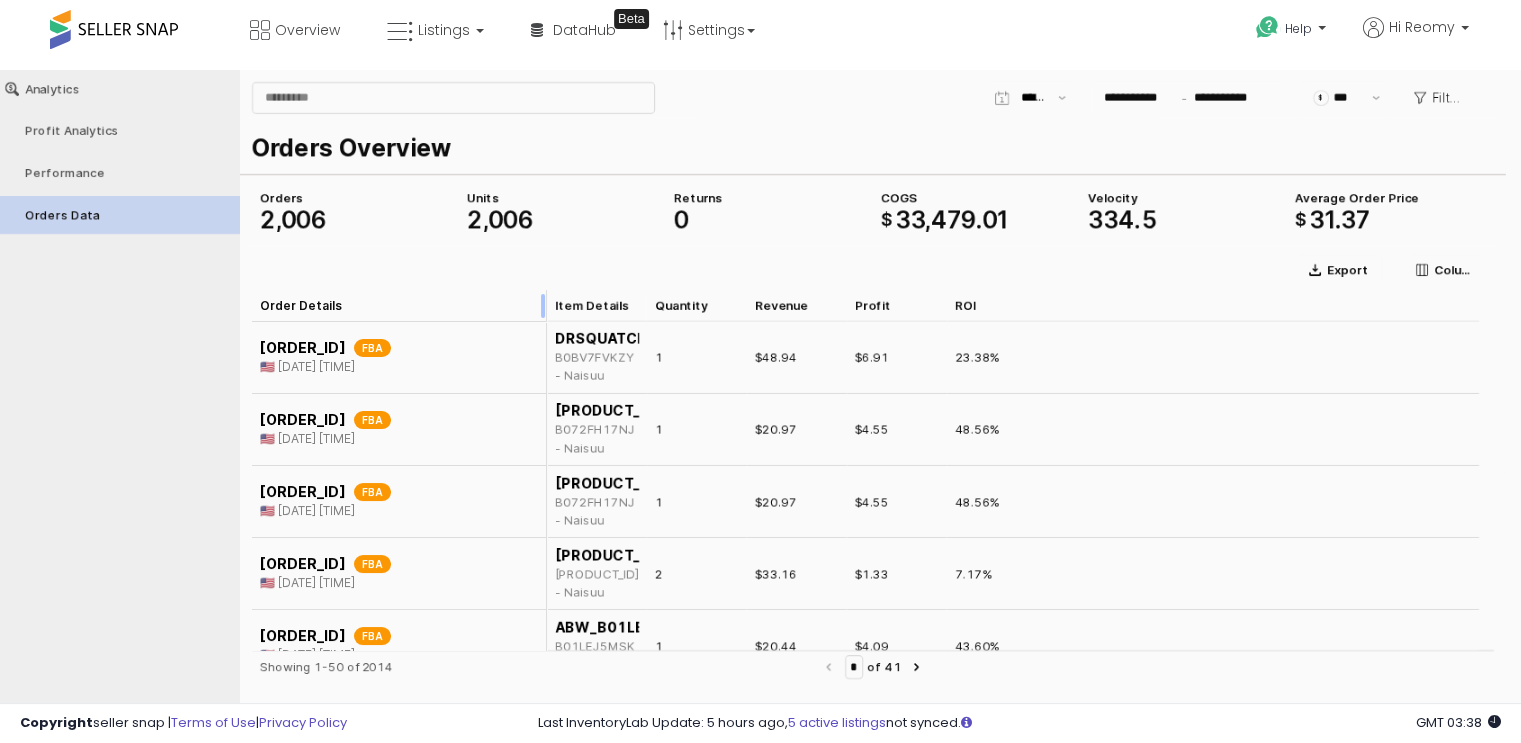 drag, startPoint x: 674, startPoint y: 317, endPoint x: 552, endPoint y: 320, distance: 122.03688 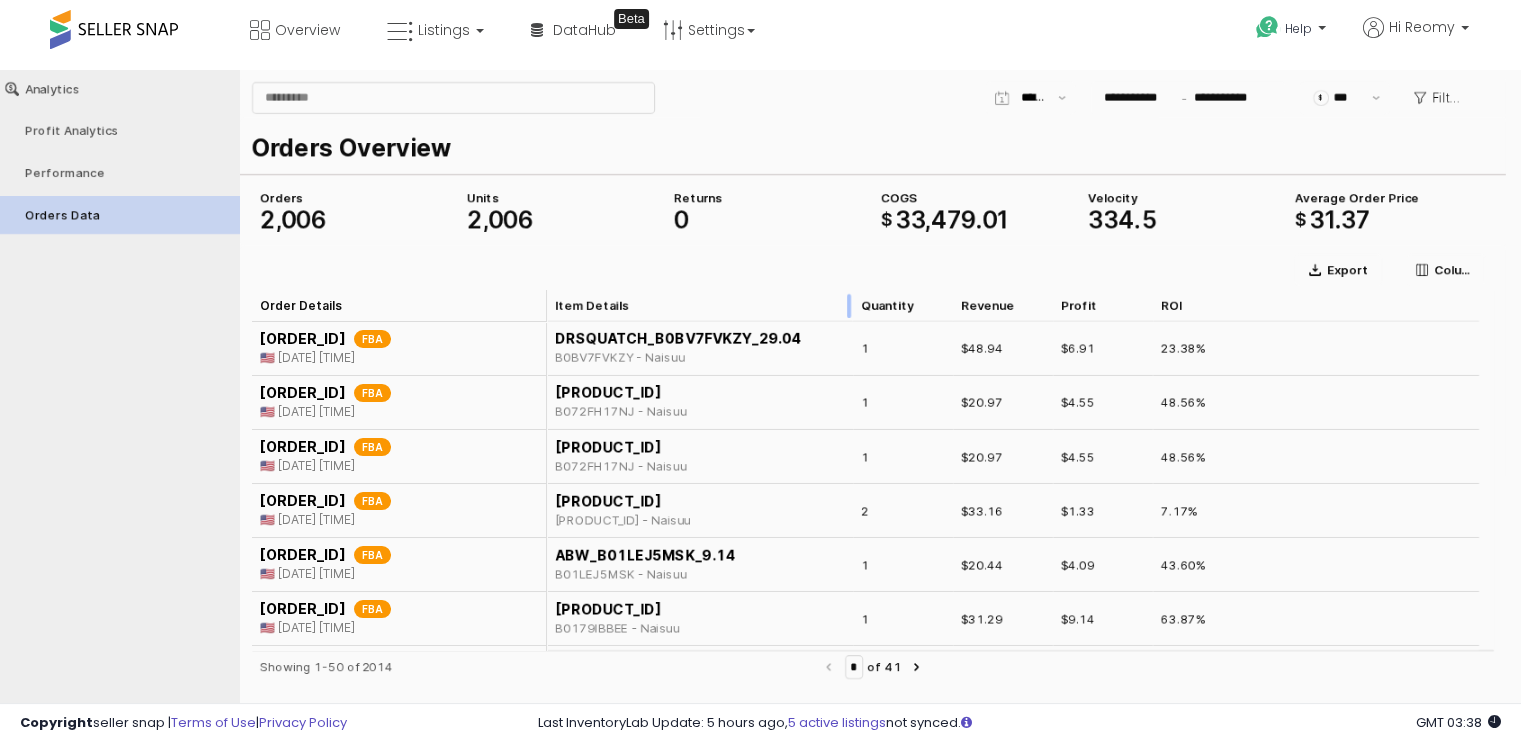 drag, startPoint x: 645, startPoint y: 299, endPoint x: 851, endPoint y: 286, distance: 206.40979 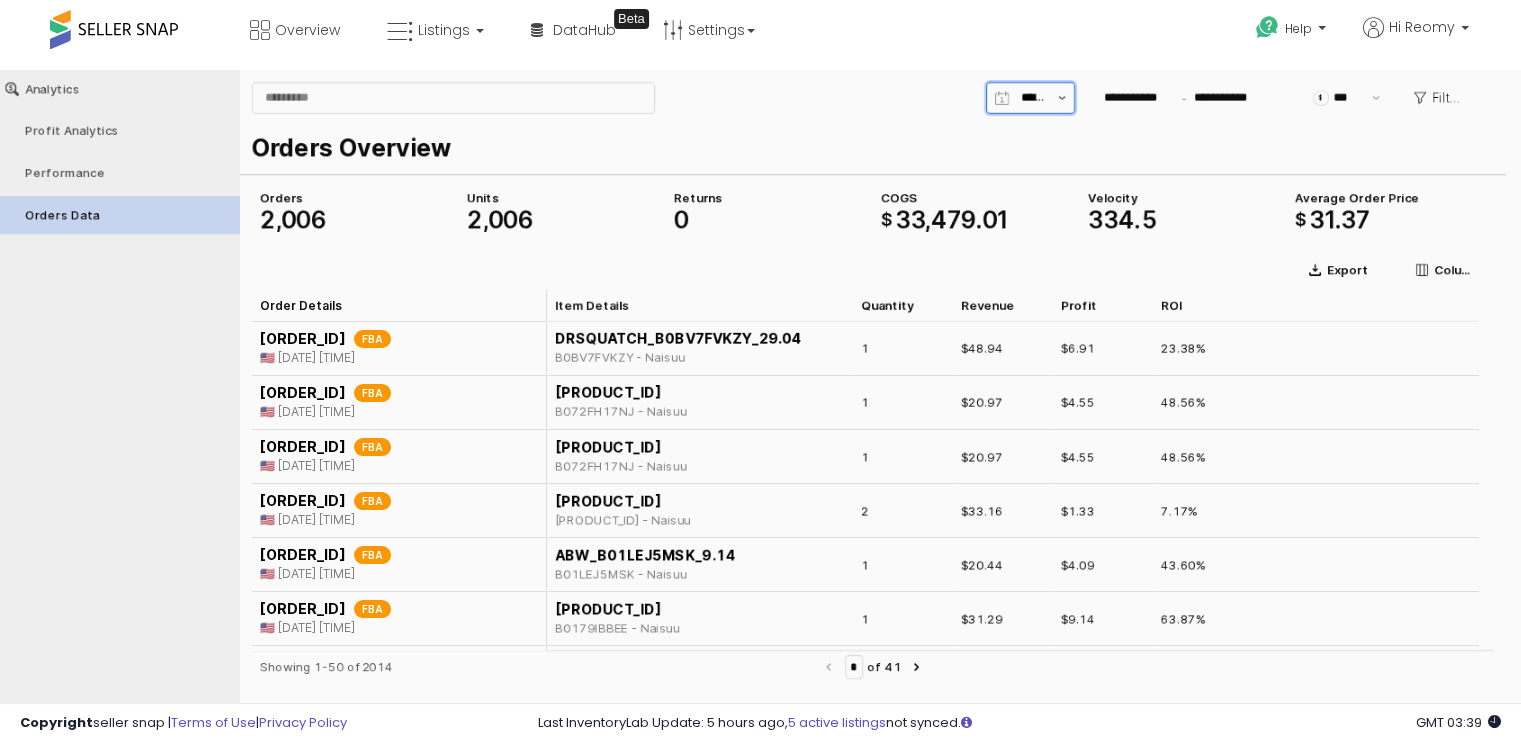 click at bounding box center [1062, 98] 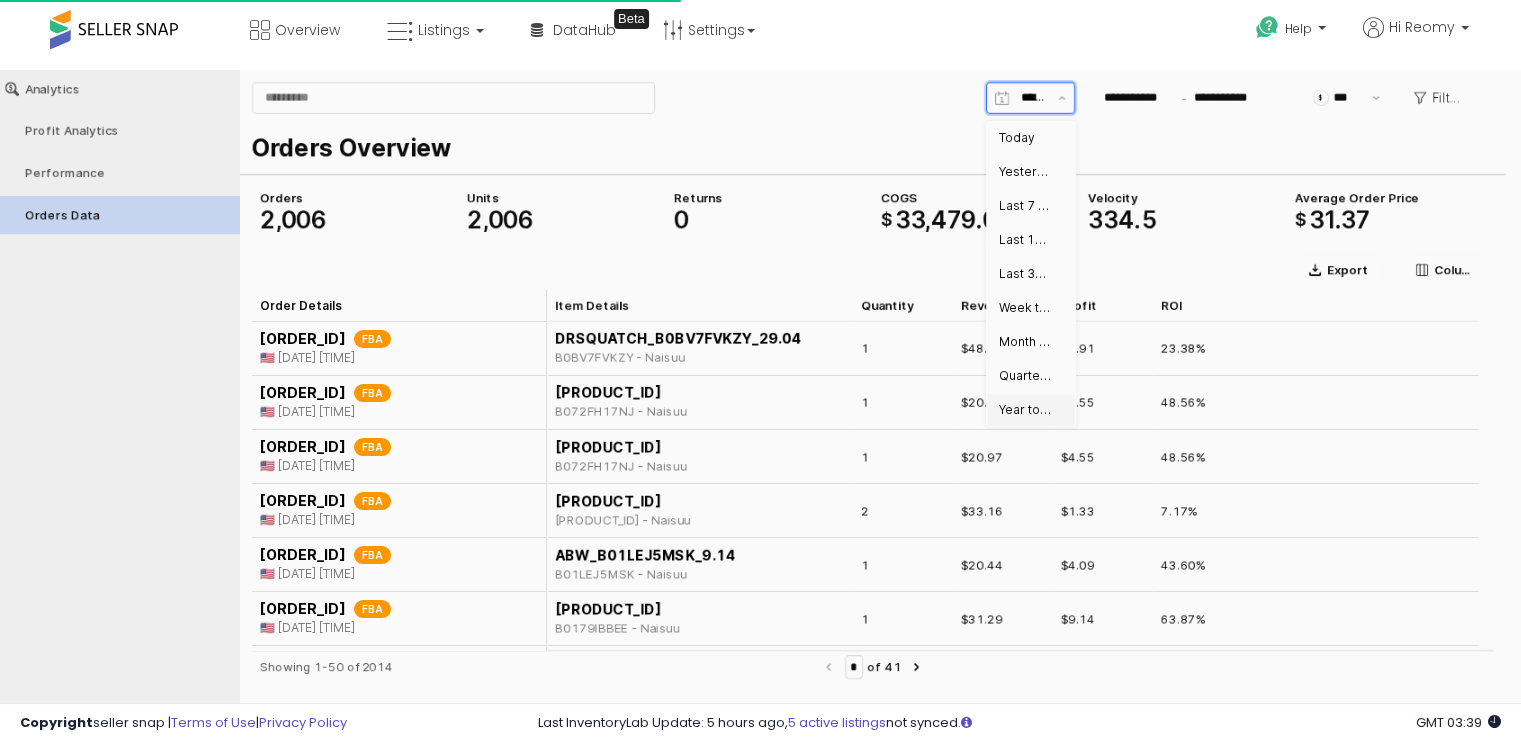 click on "Year to date" at bounding box center (1025, 410) 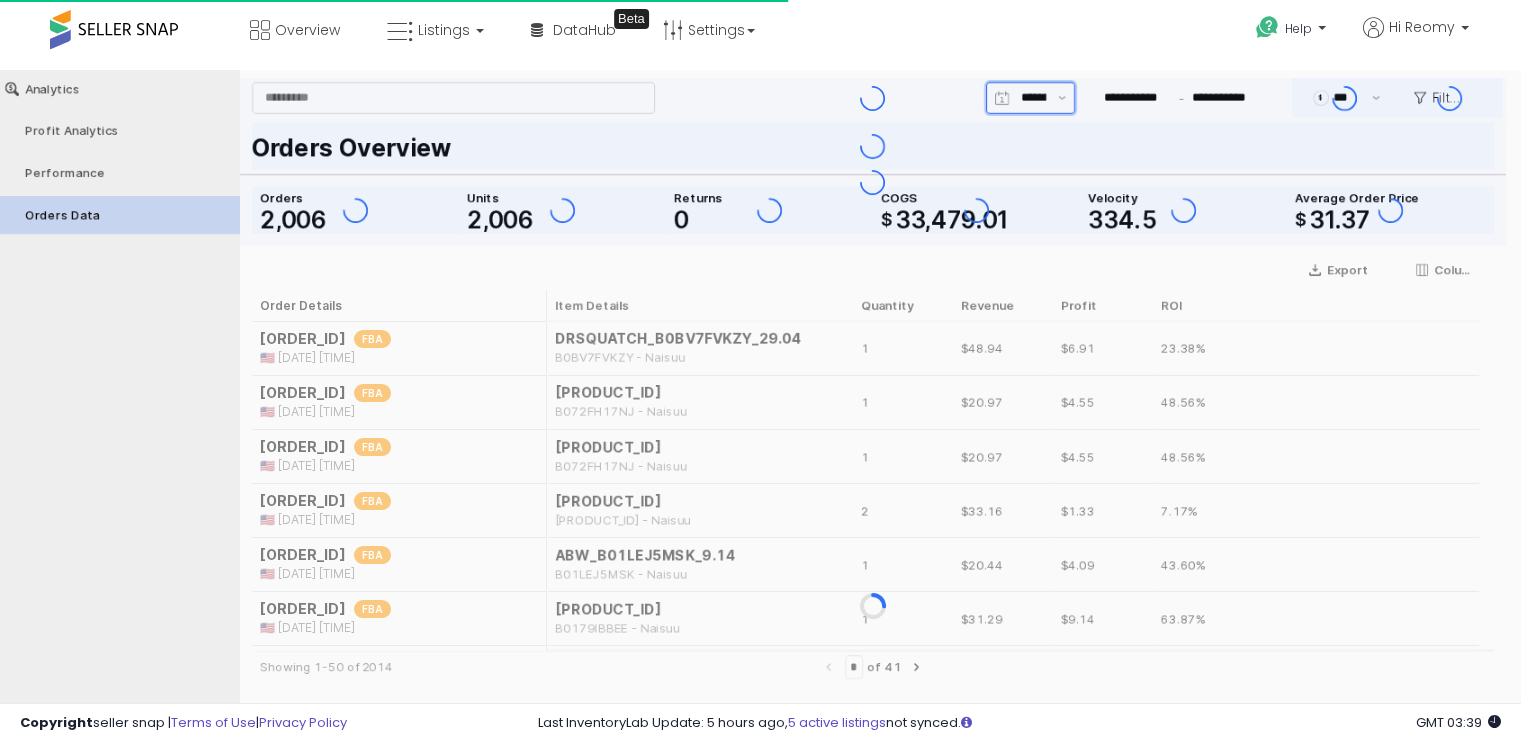 type on "**********" 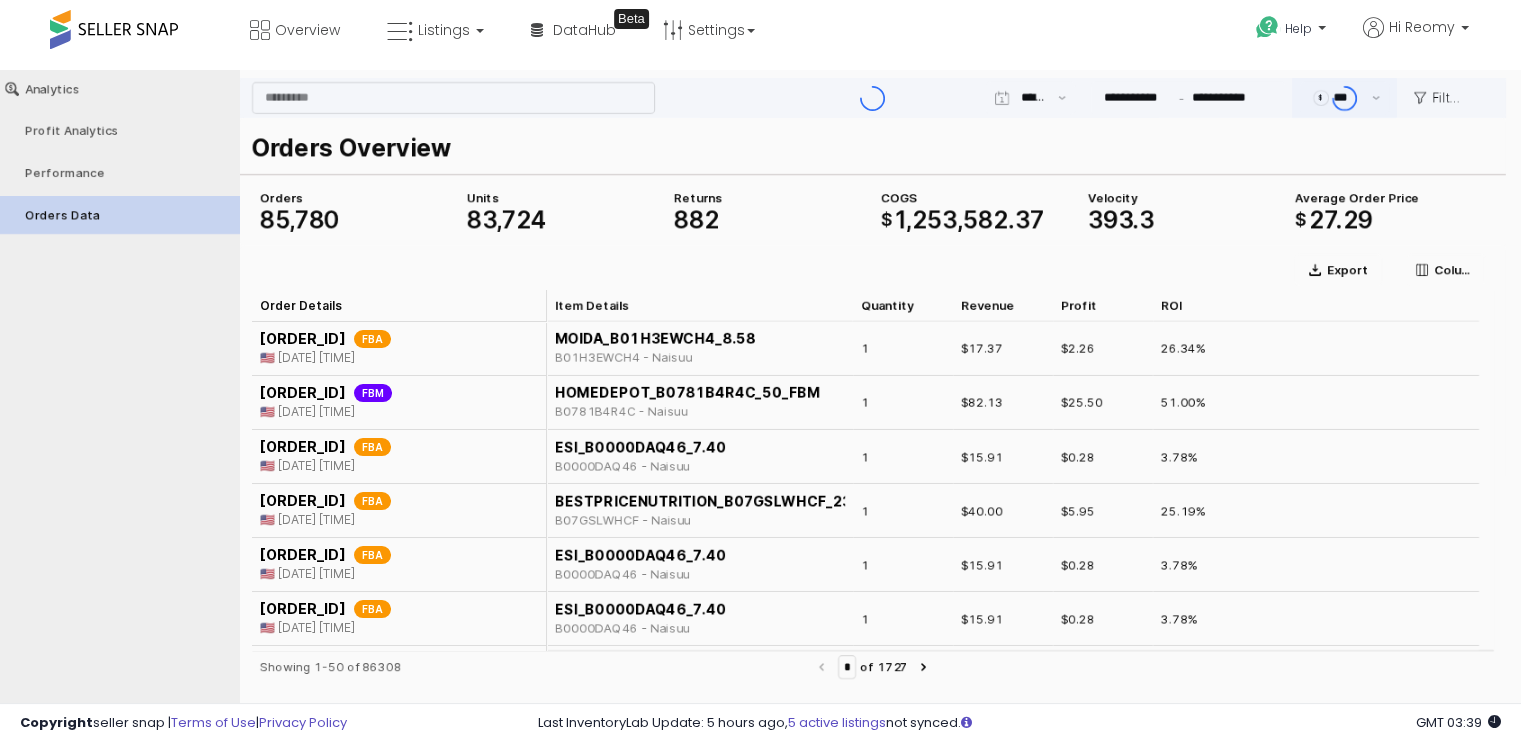 click at bounding box center [873, 98] 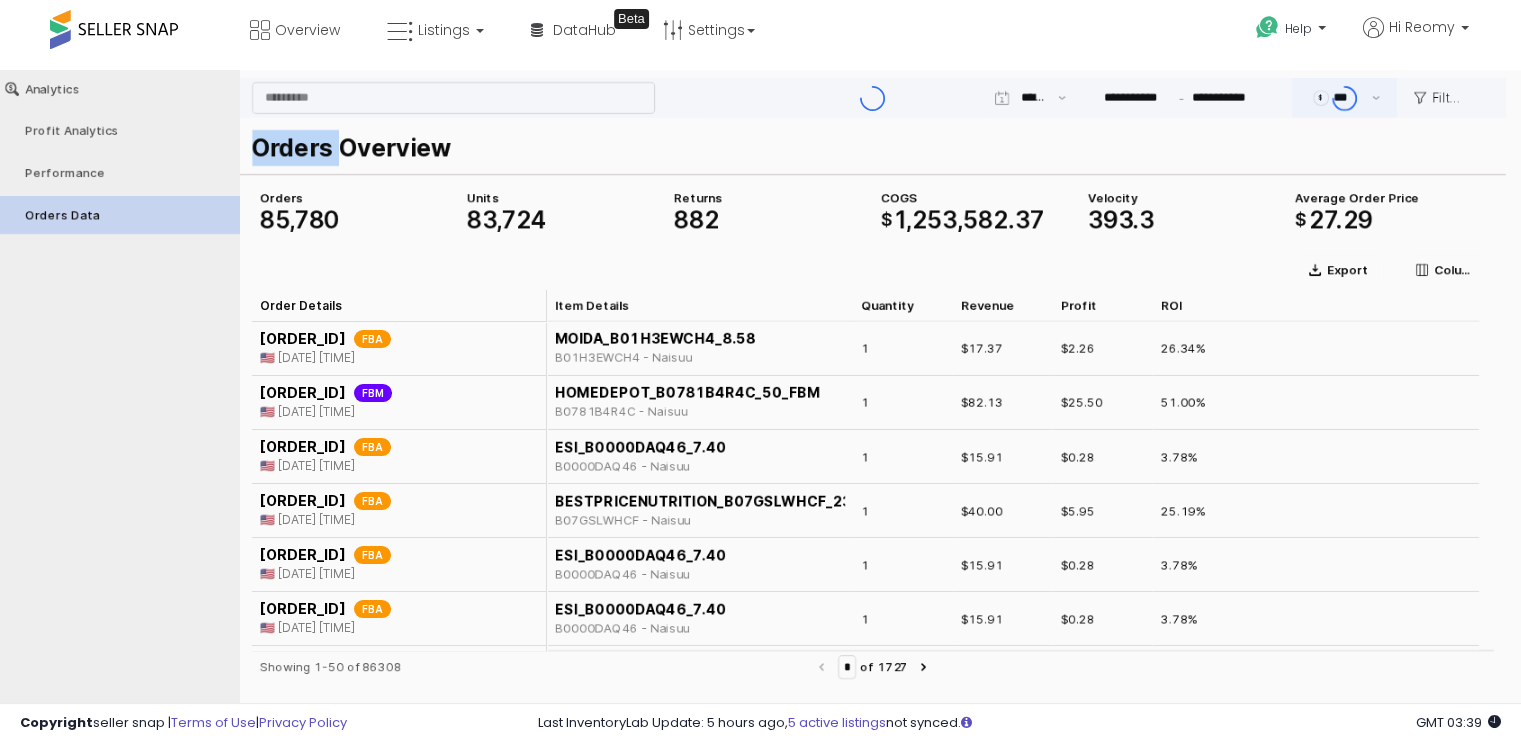 click at bounding box center [873, 98] 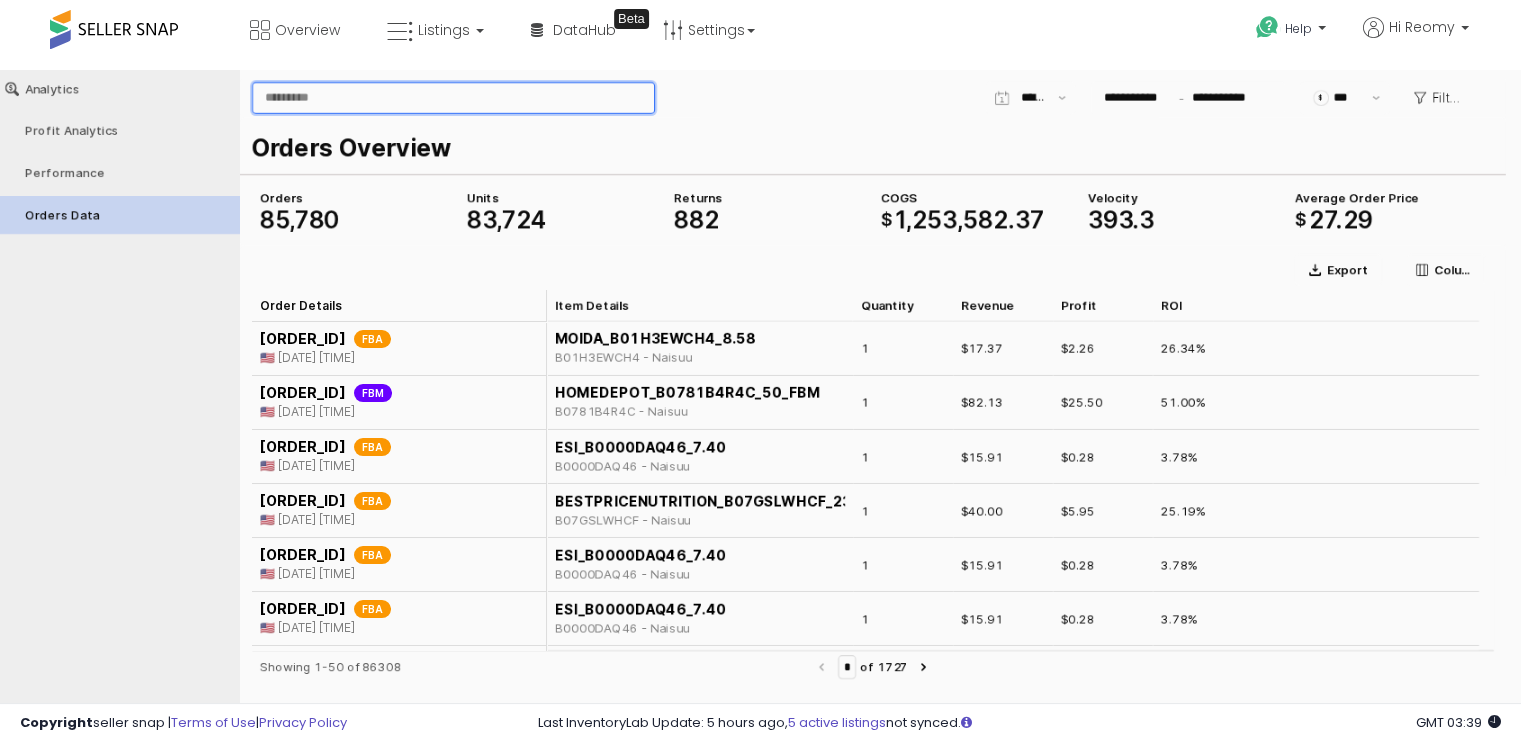 click at bounding box center [453, 98] 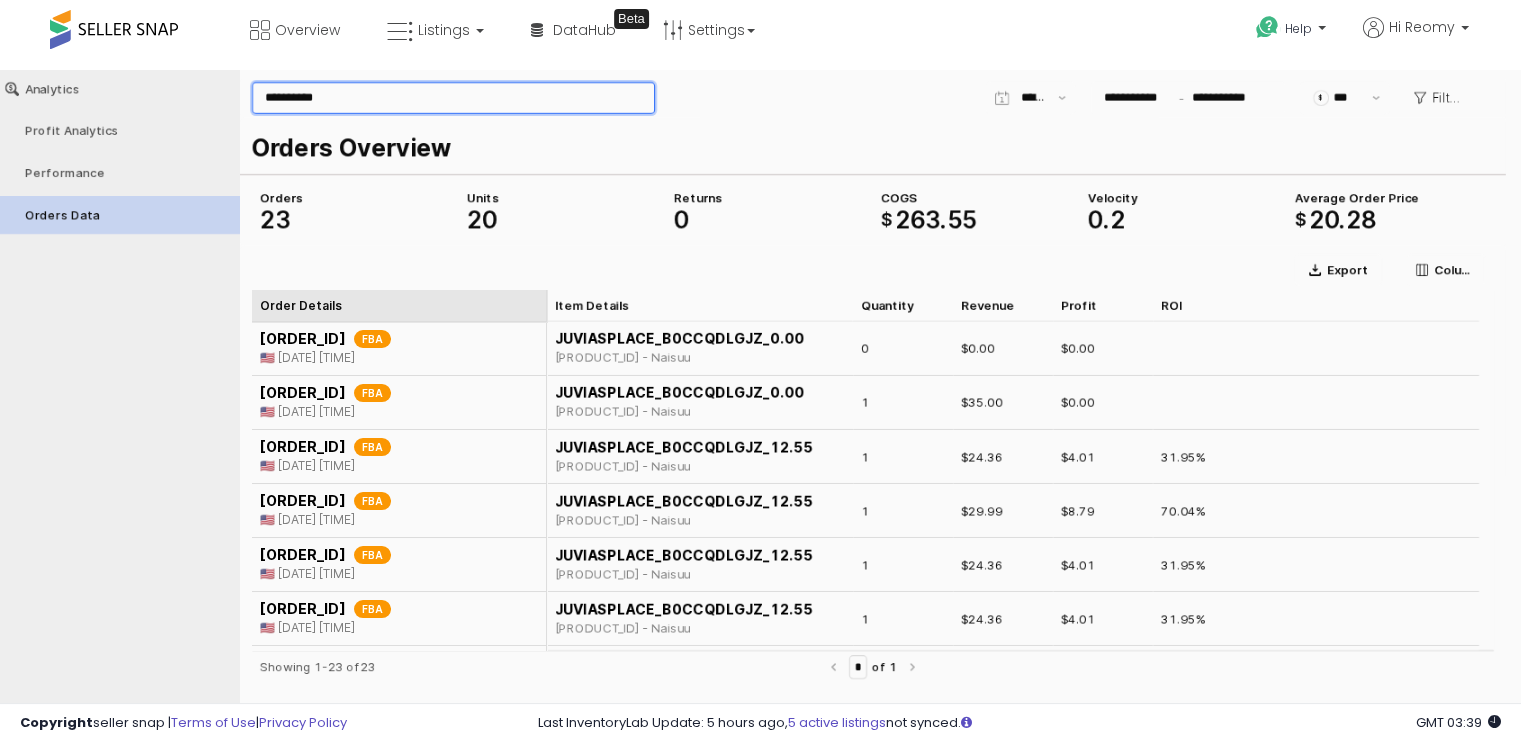 type on "**********" 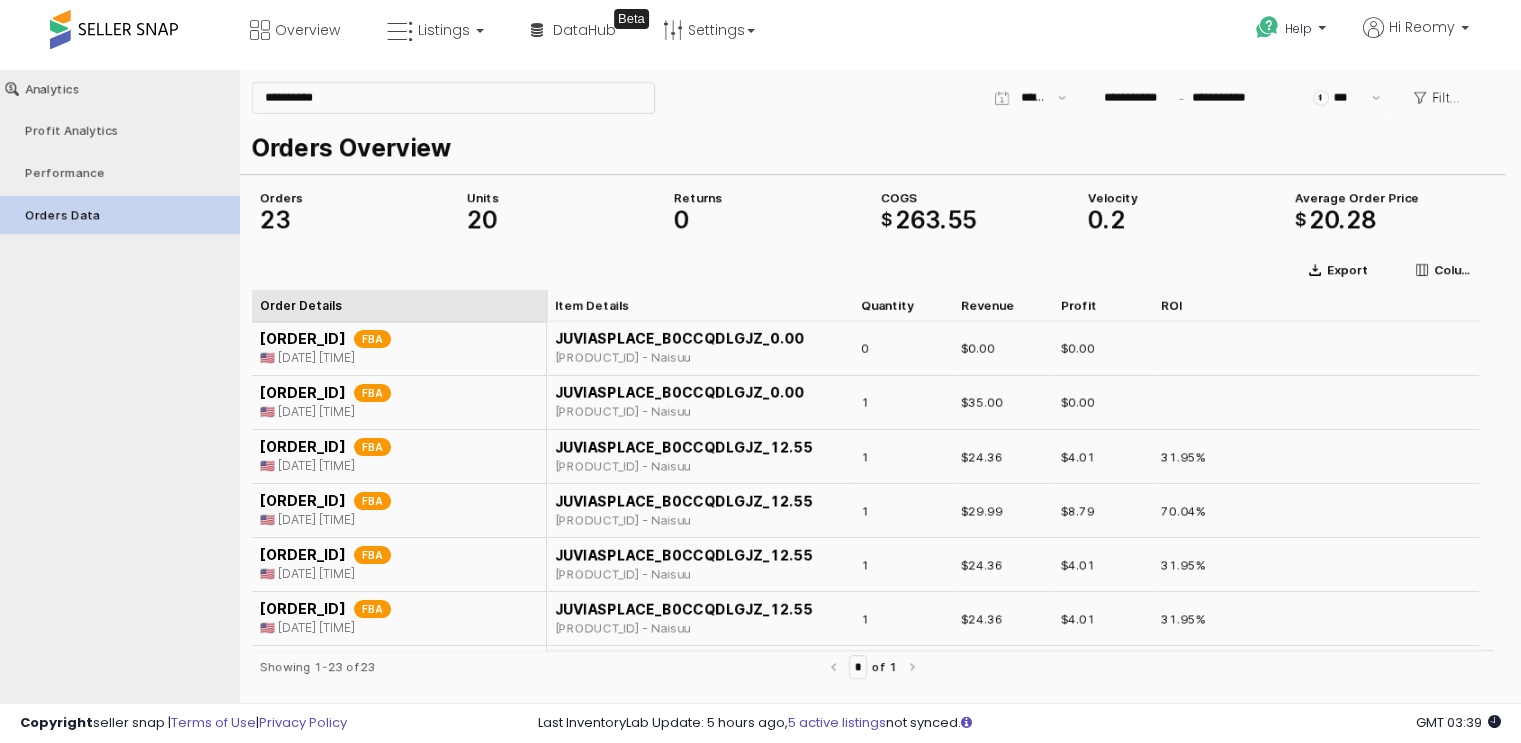 click on "Order Details Order Details" at bounding box center (399, 306) 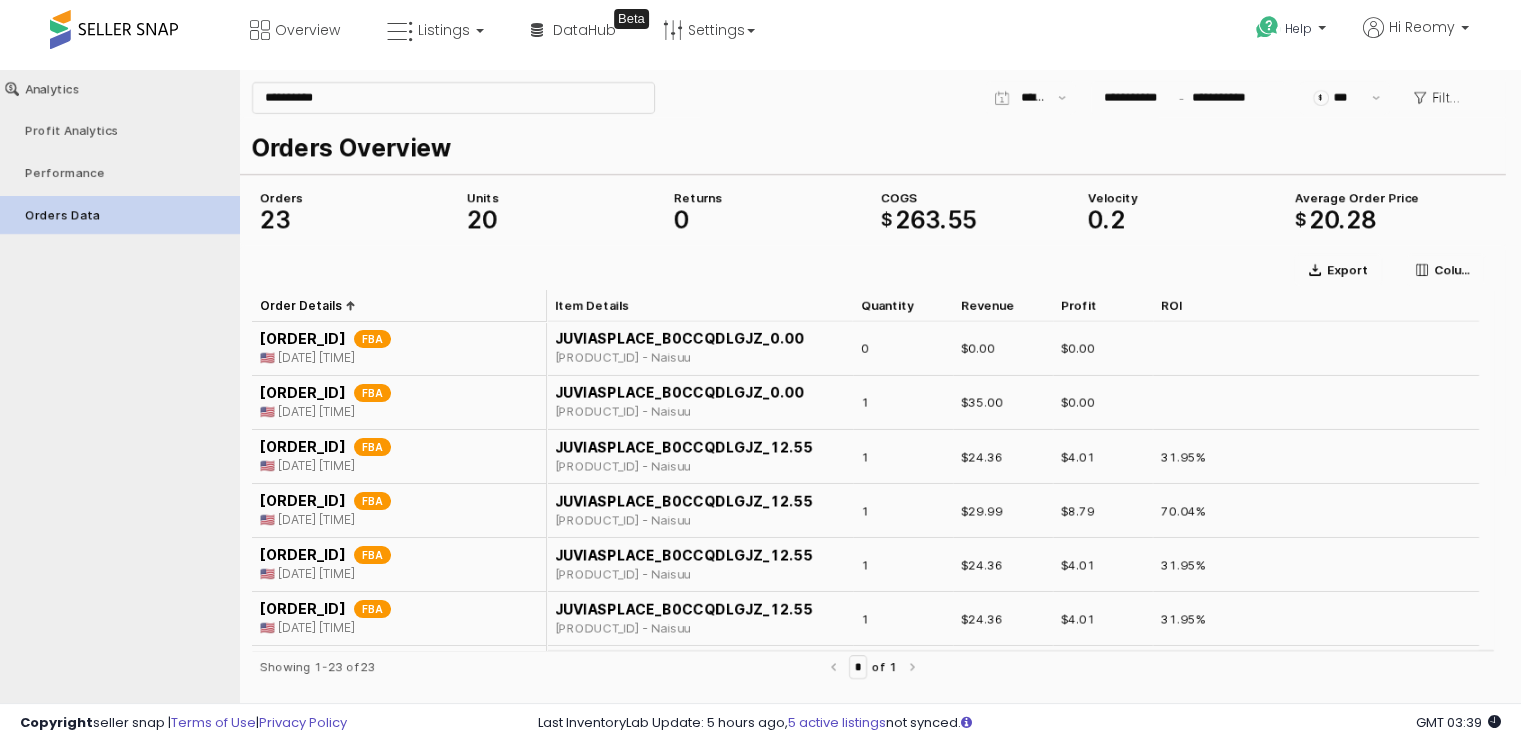 click on "Order Details Order Details" at bounding box center (399, 306) 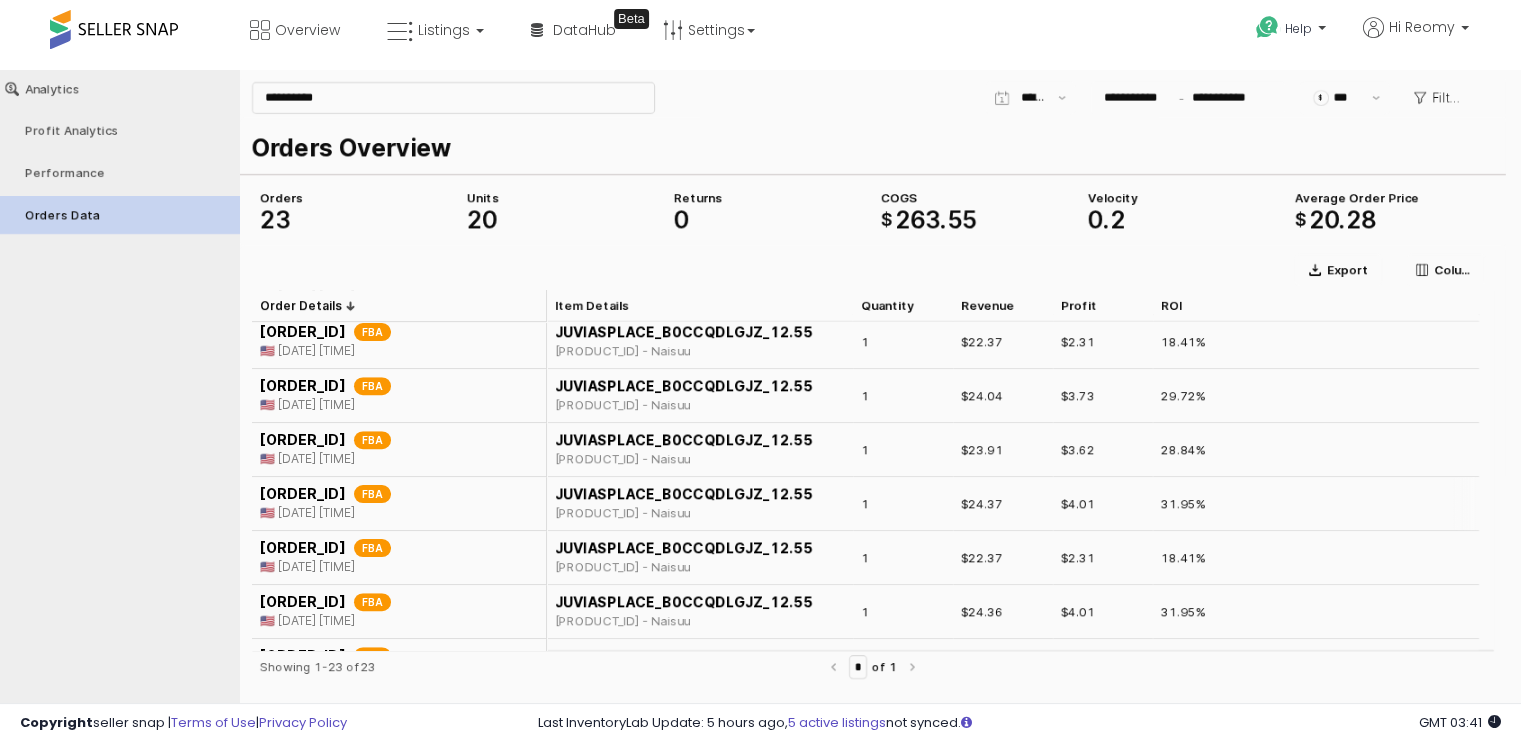 scroll, scrollTop: 700, scrollLeft: 0, axis: vertical 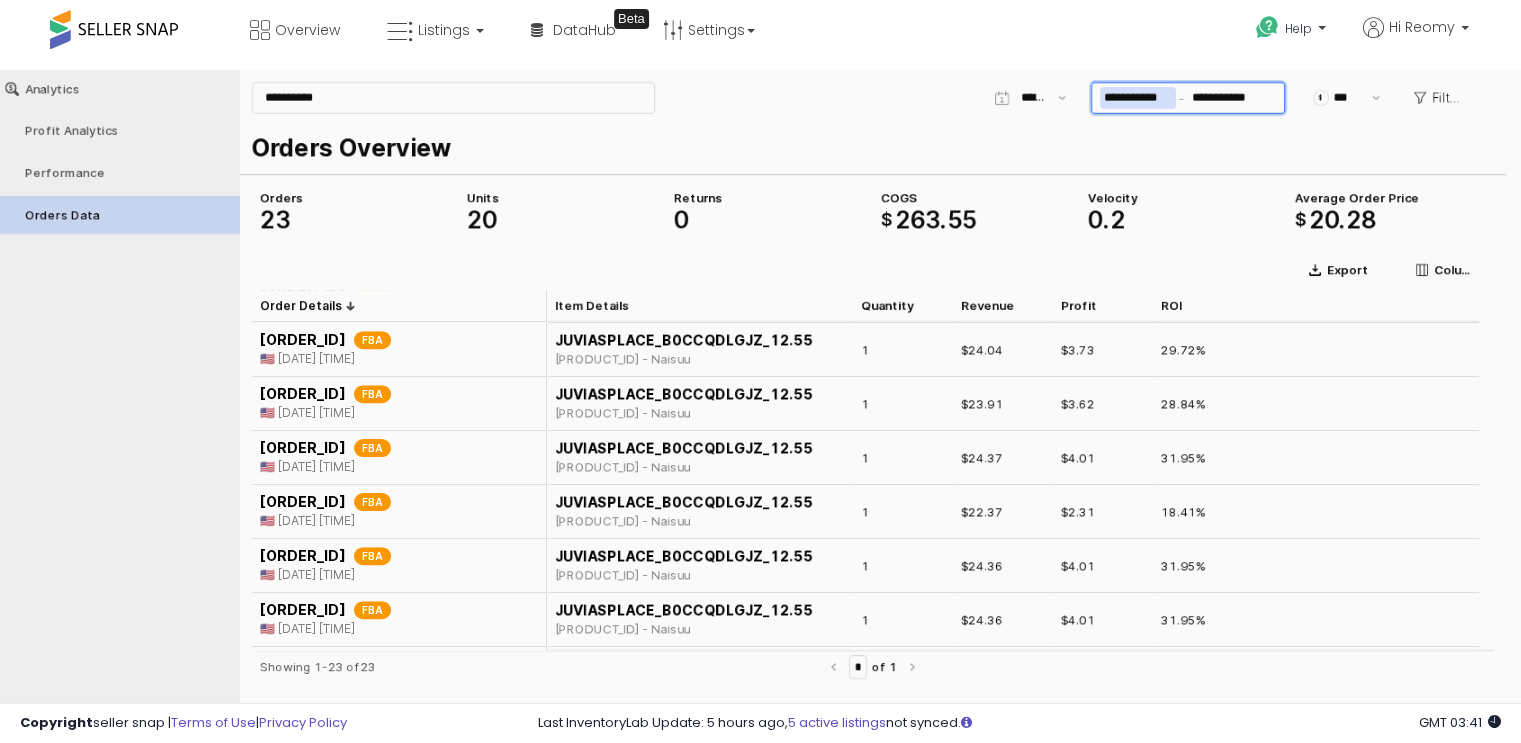 click on "**********" at bounding box center [1138, 98] 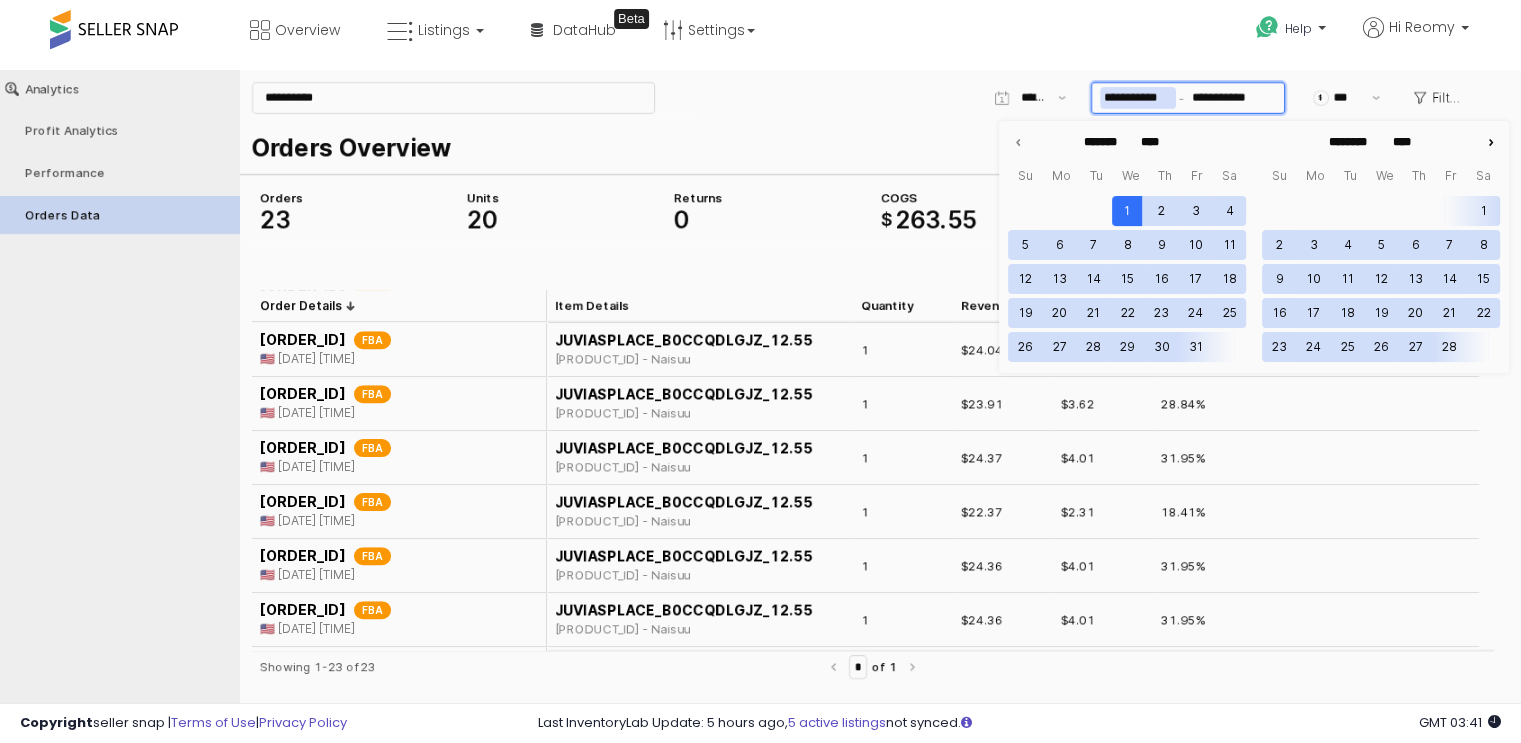 click 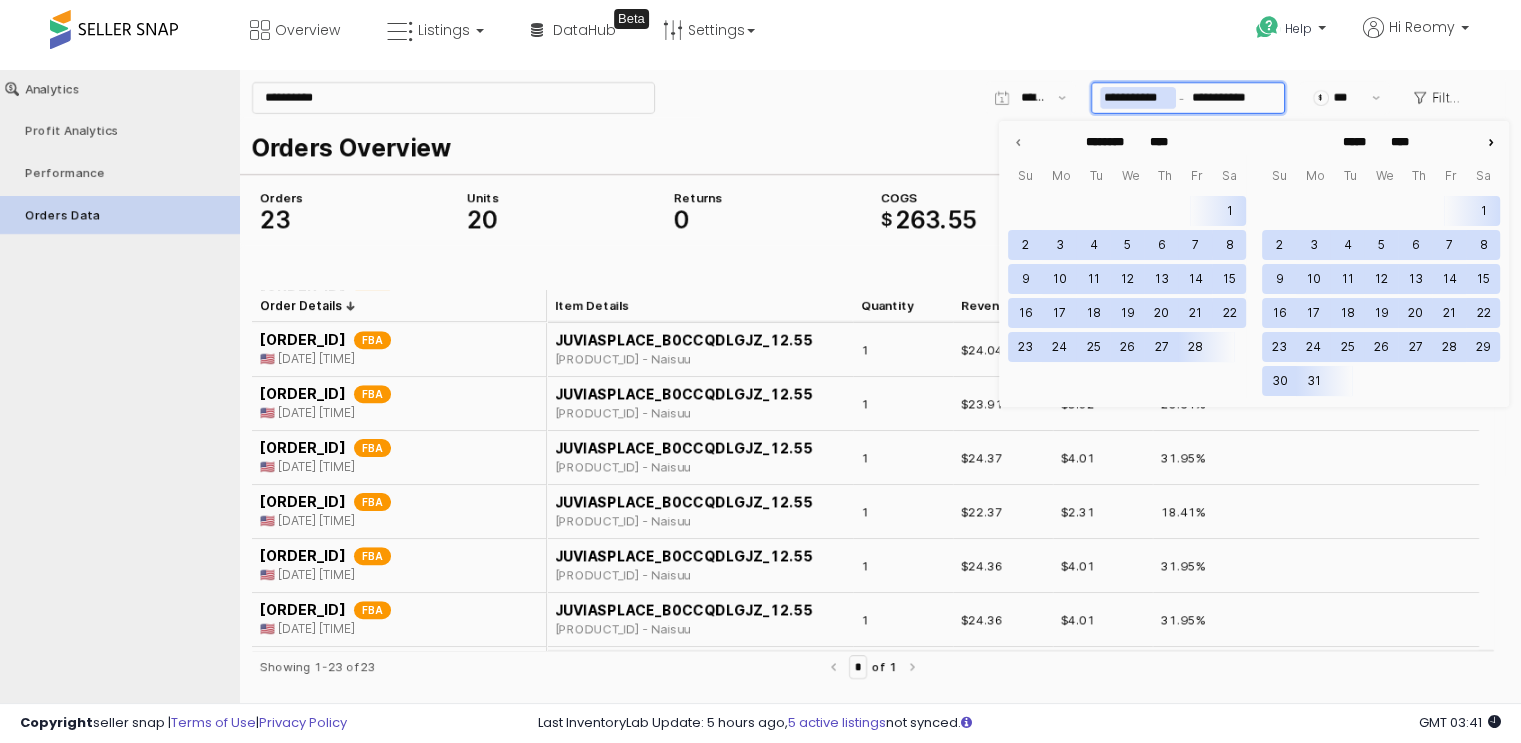 type on "********" 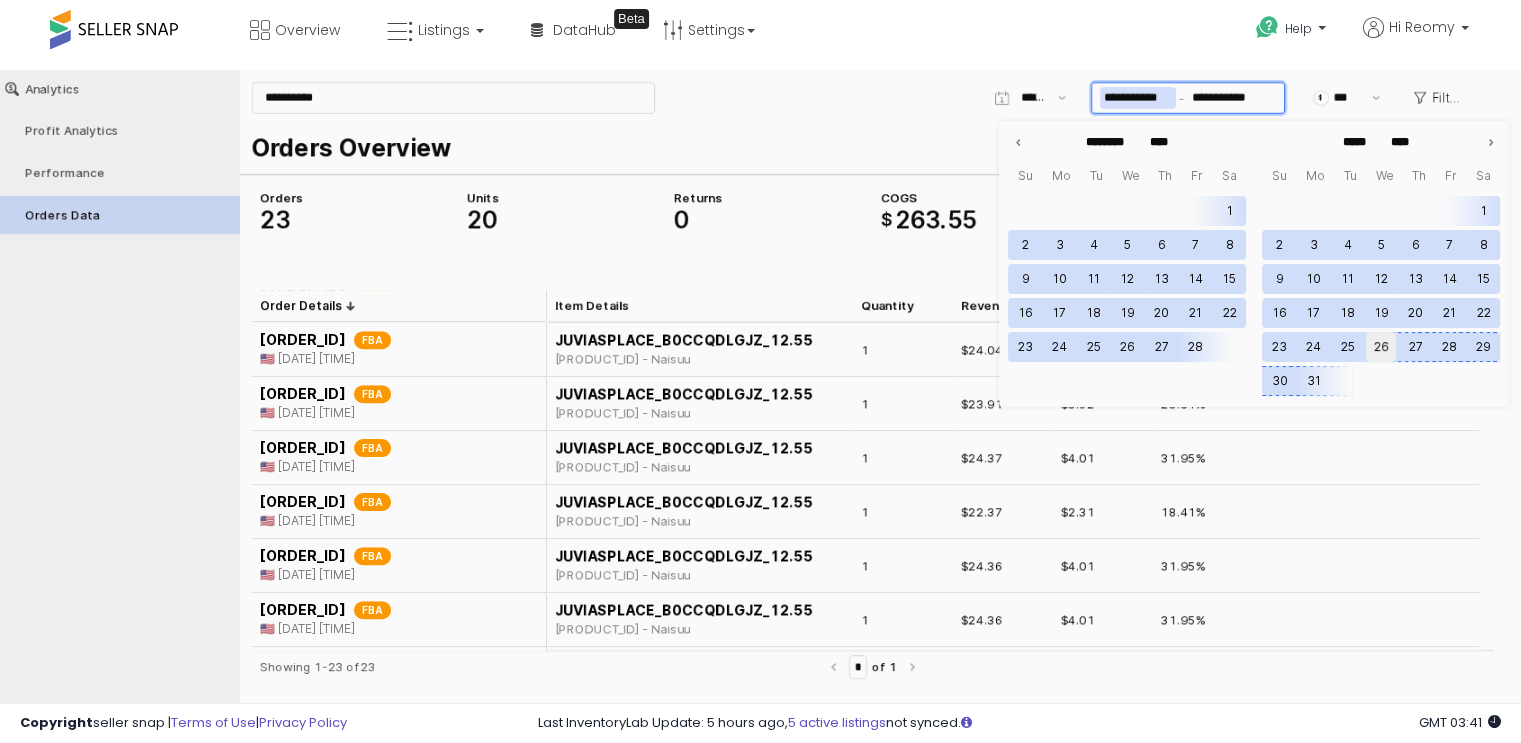 click on "26" at bounding box center [1381, 347] 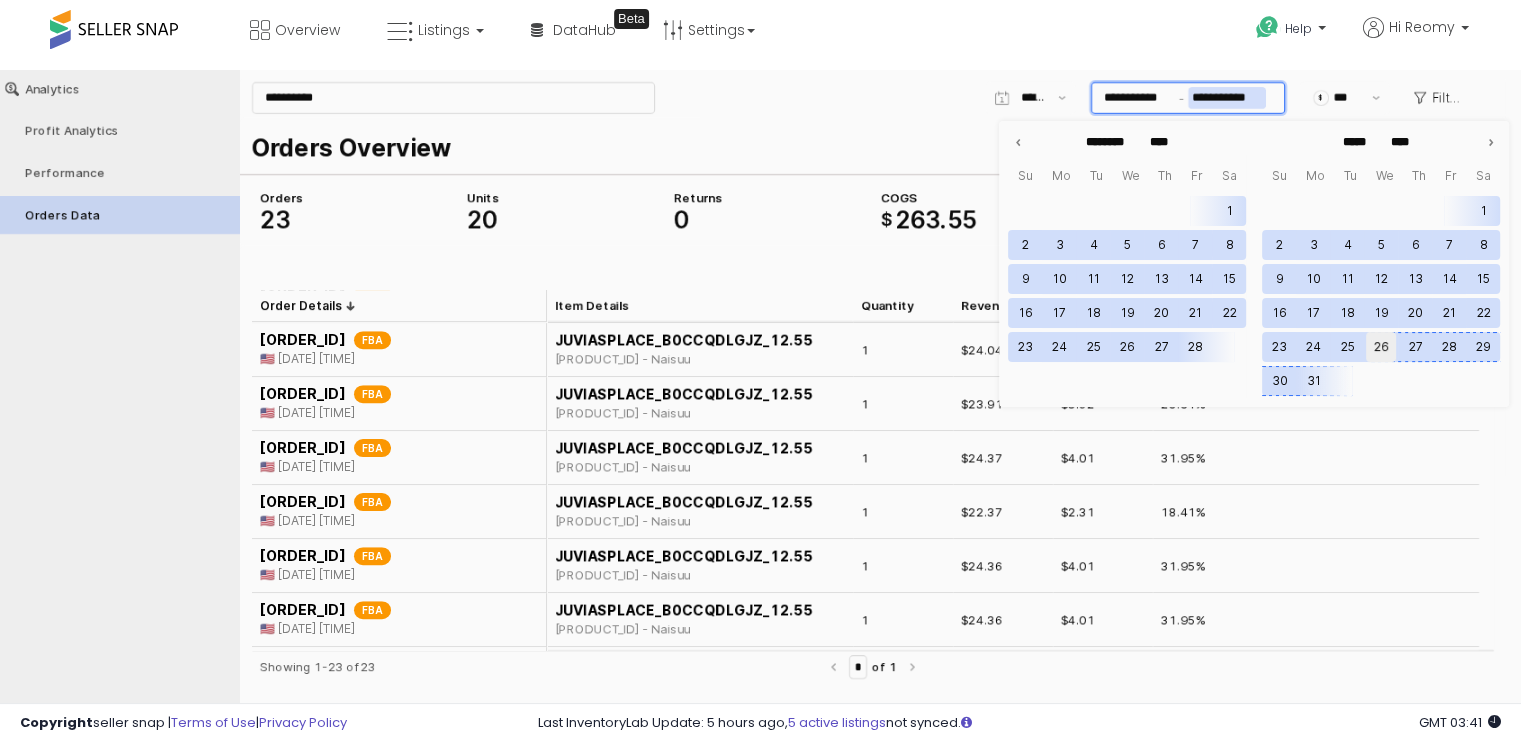 type on "**********" 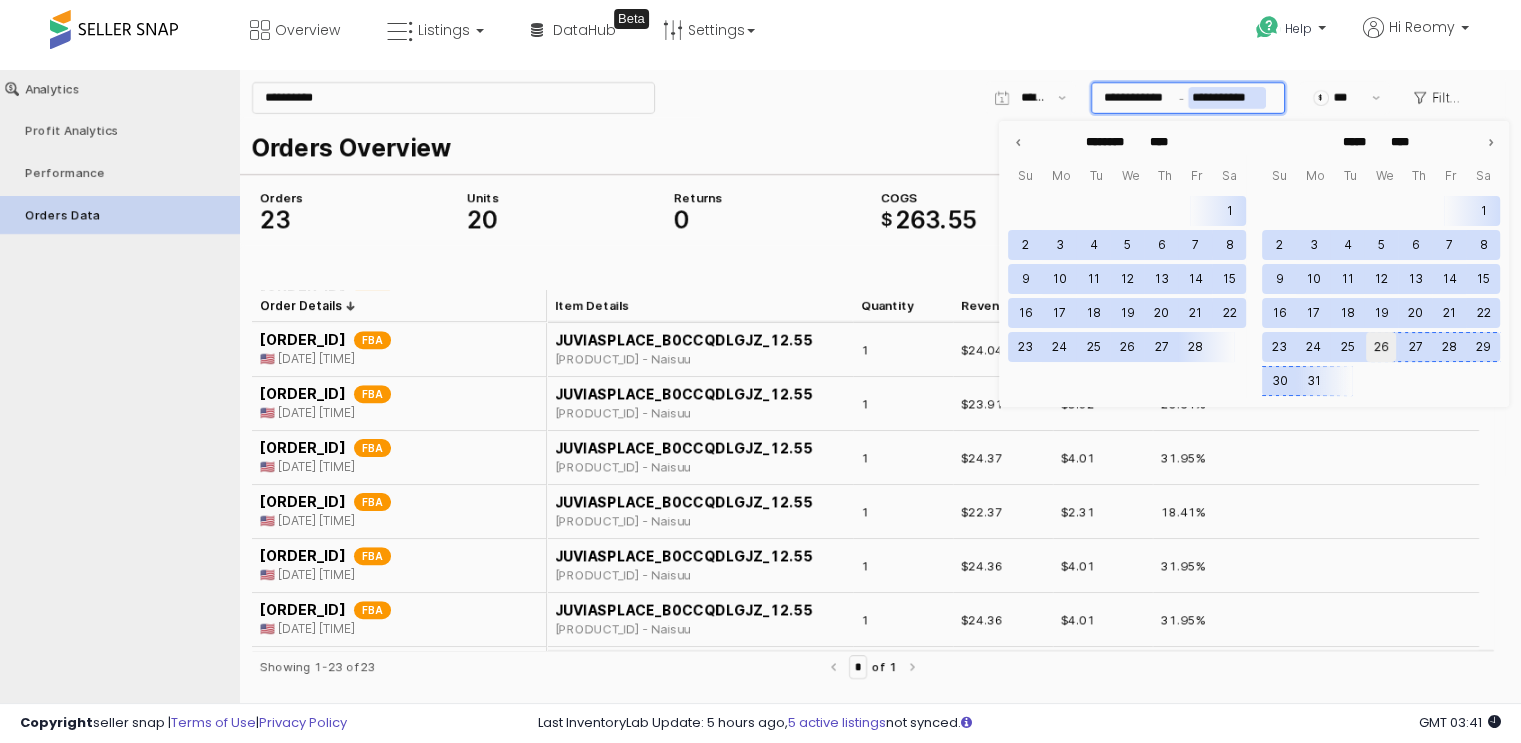 type on "****" 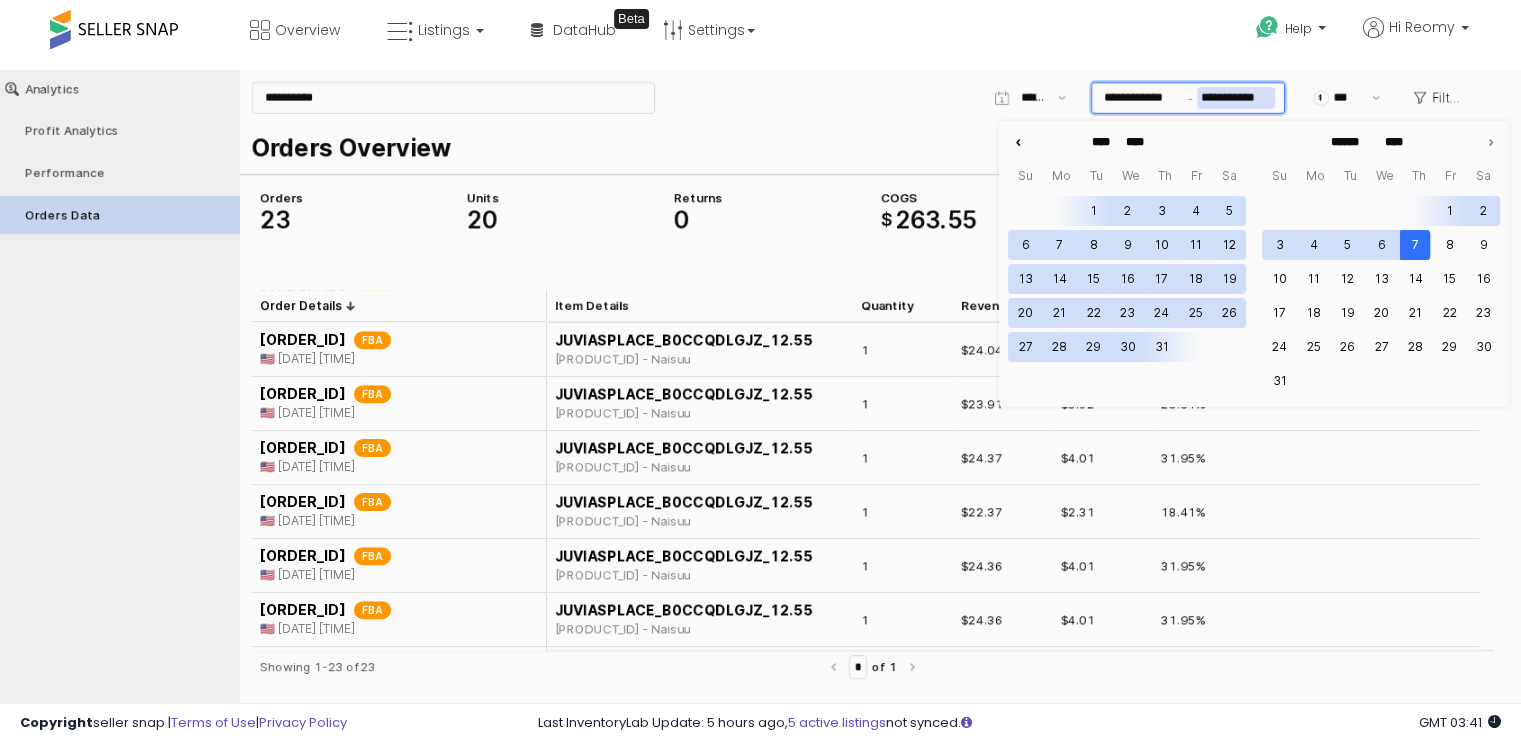 click 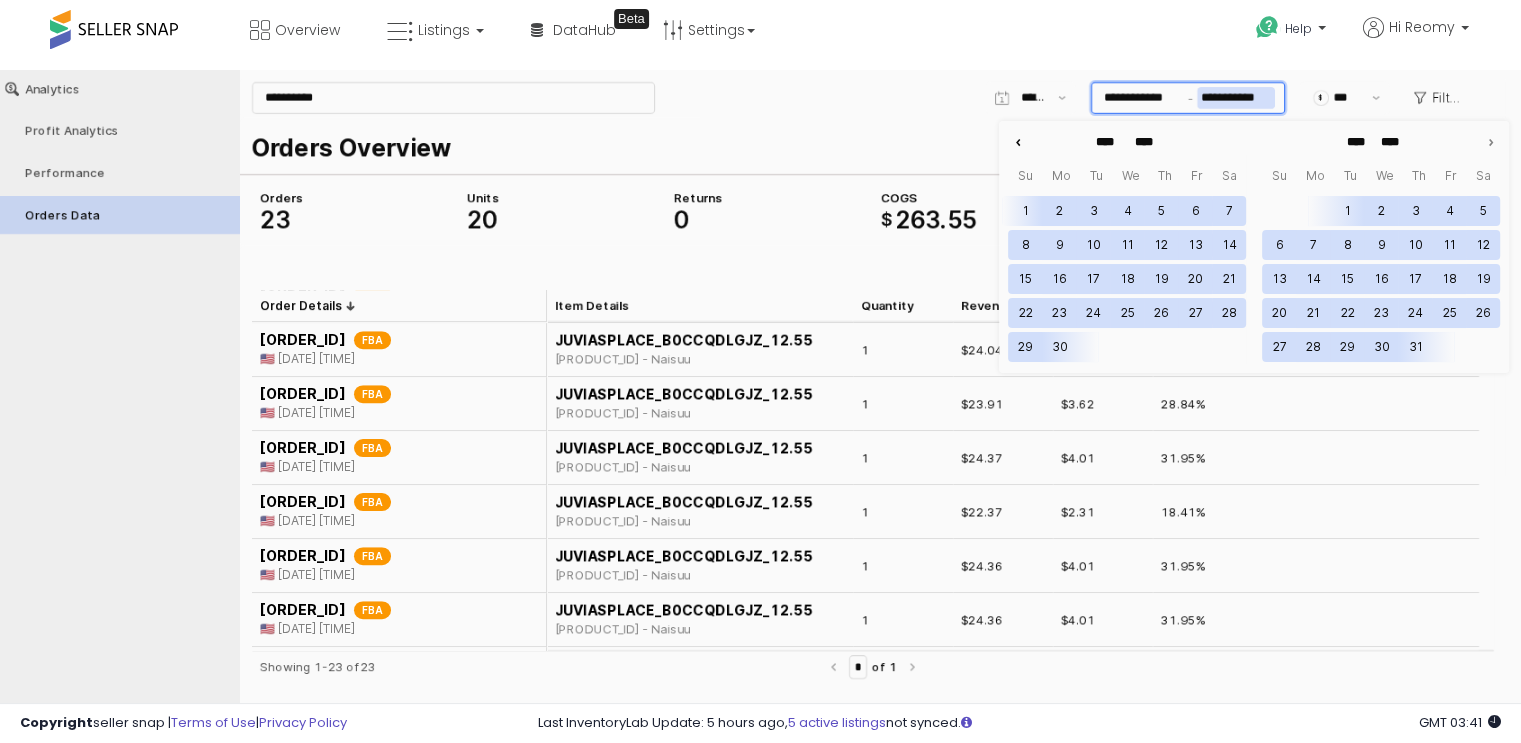 click 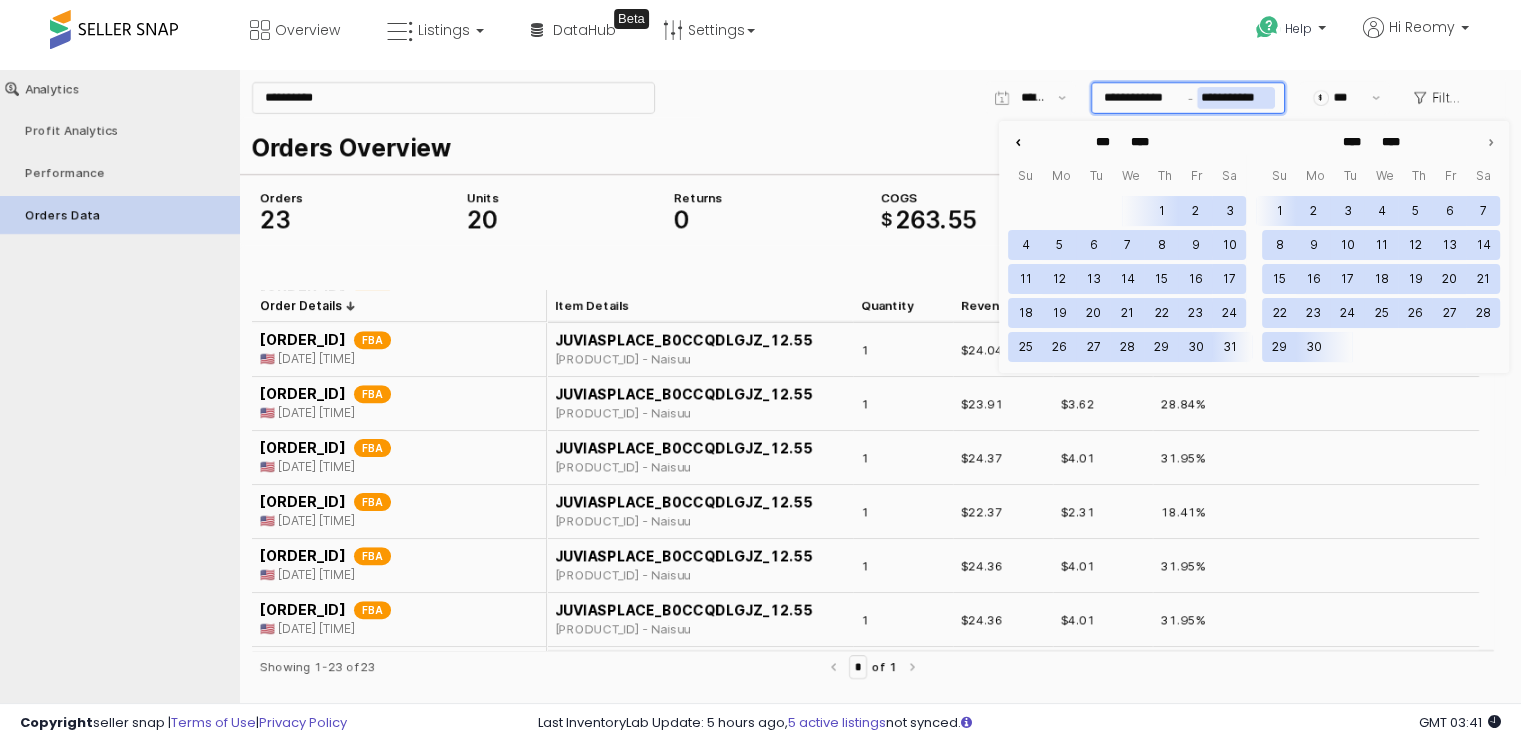 click 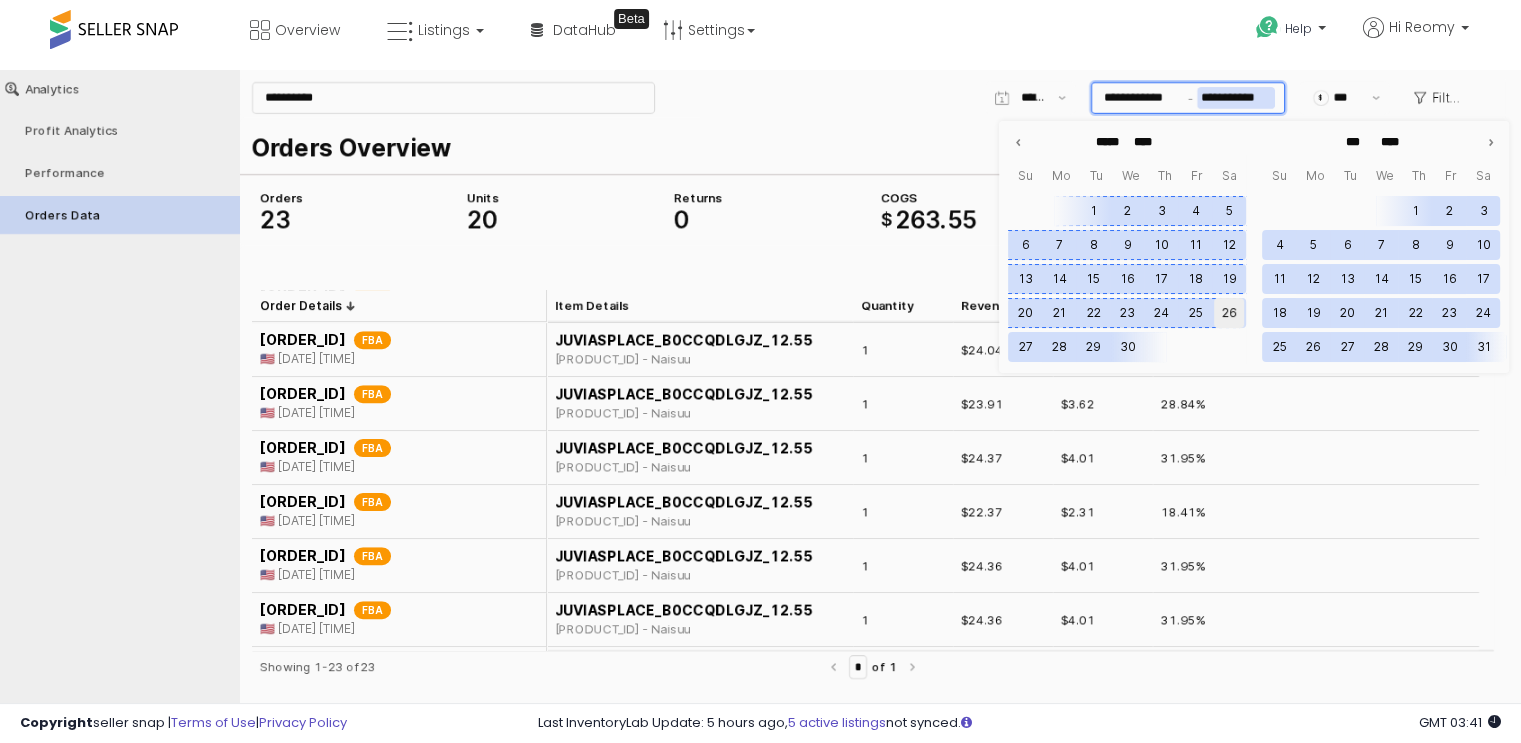 click on "26" at bounding box center (1229, 313) 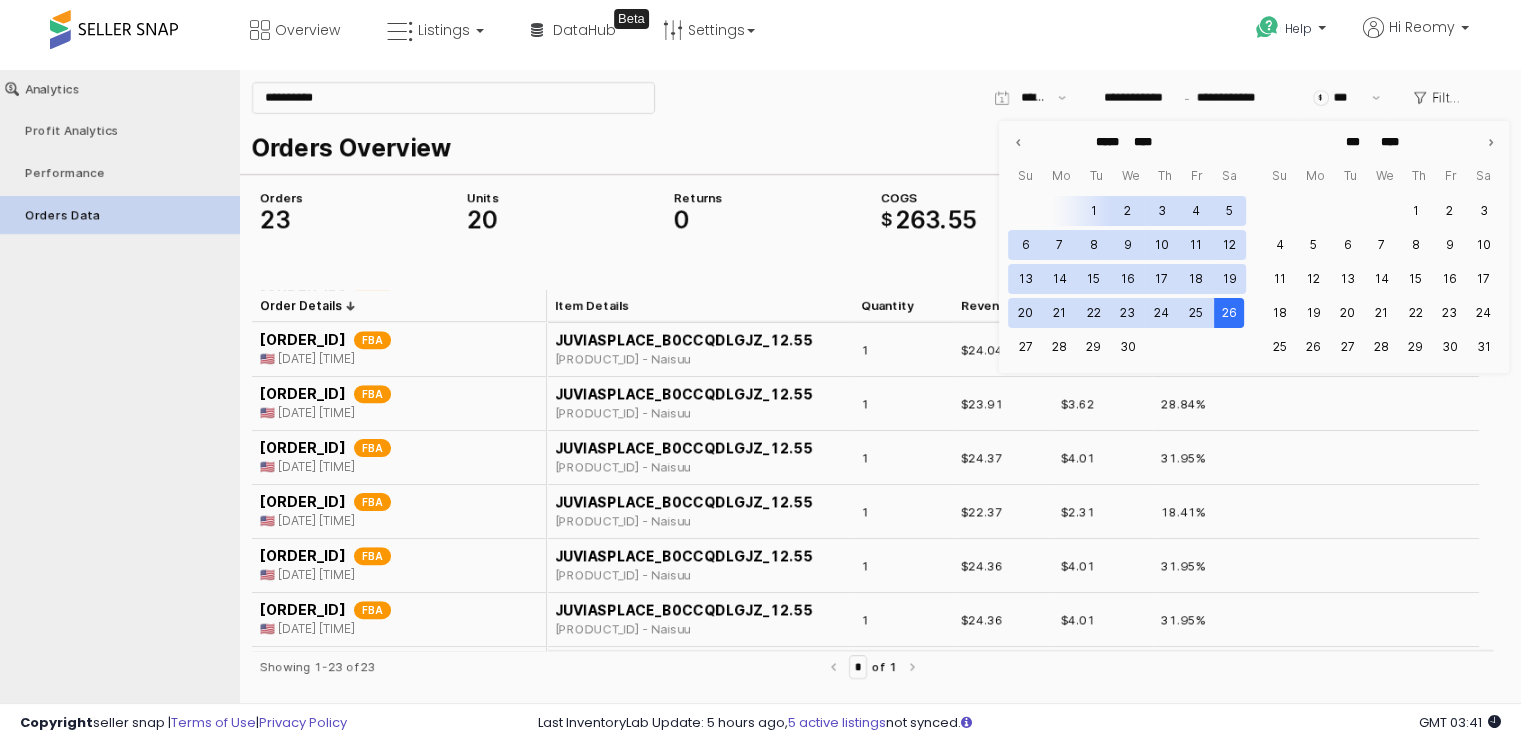 click on "Orders Overview Orders 23 COGS $ 263 . 55 Average Order Price $ 20 . 28 Velocity 0 . 2 Units 20 Returns 0" at bounding box center [873, 182] 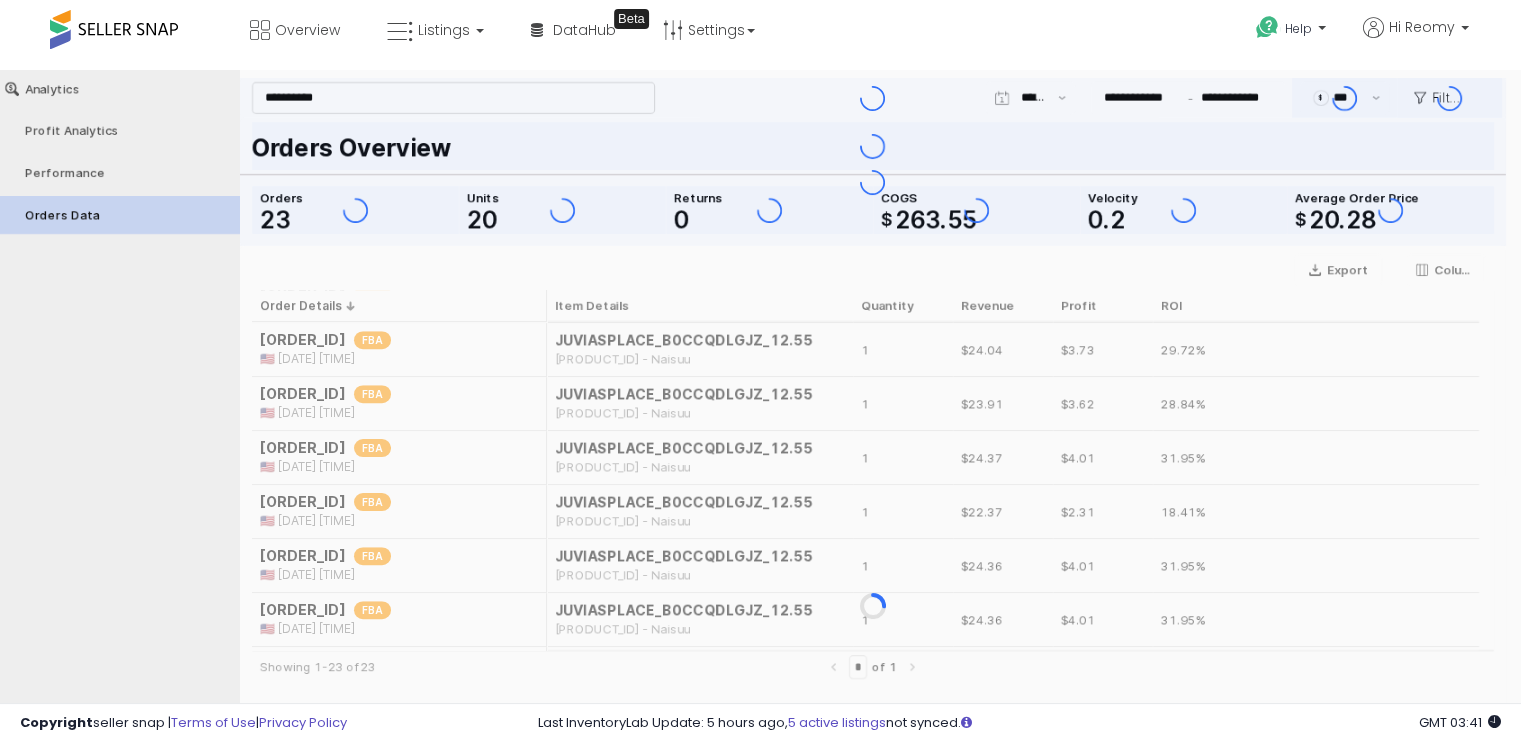 type 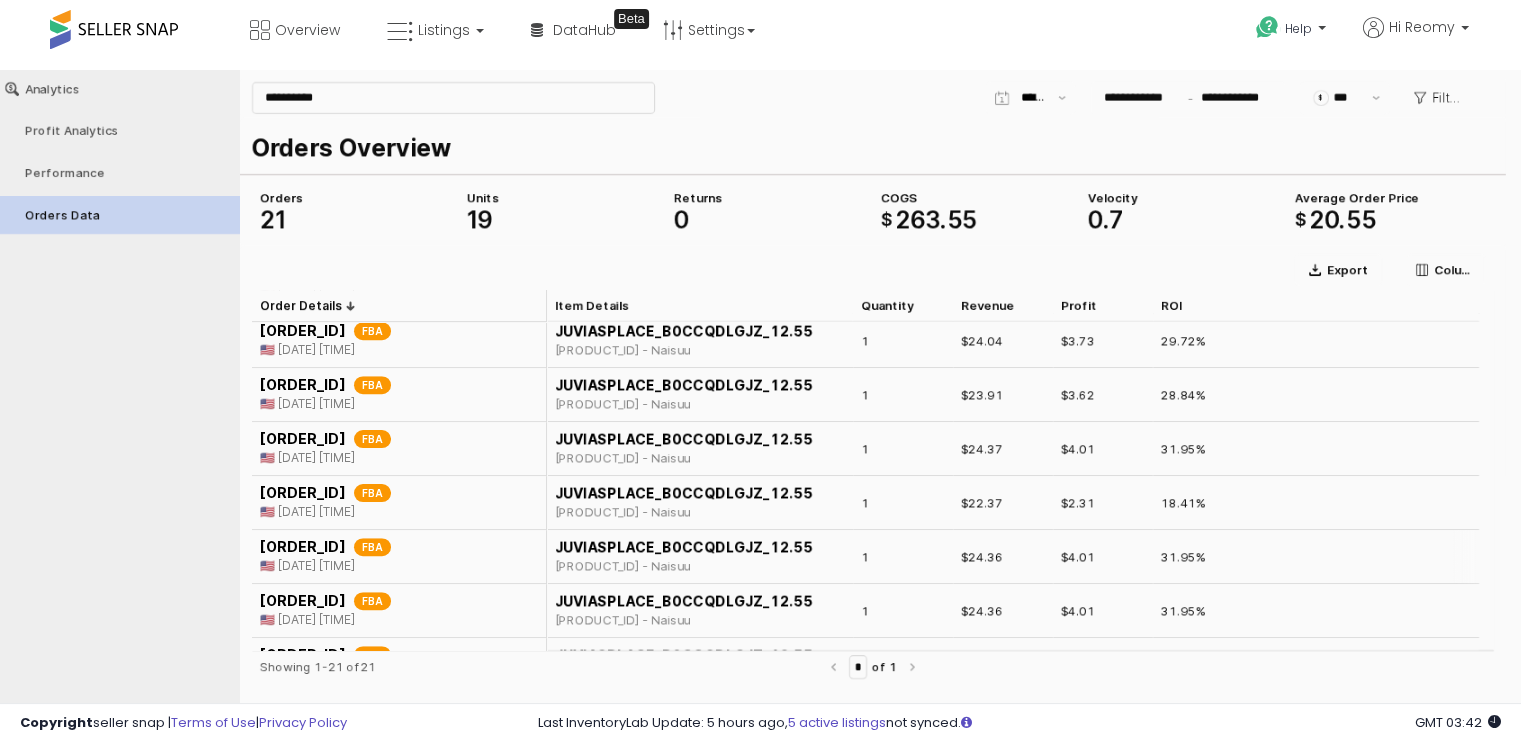 scroll, scrollTop: 801, scrollLeft: 0, axis: vertical 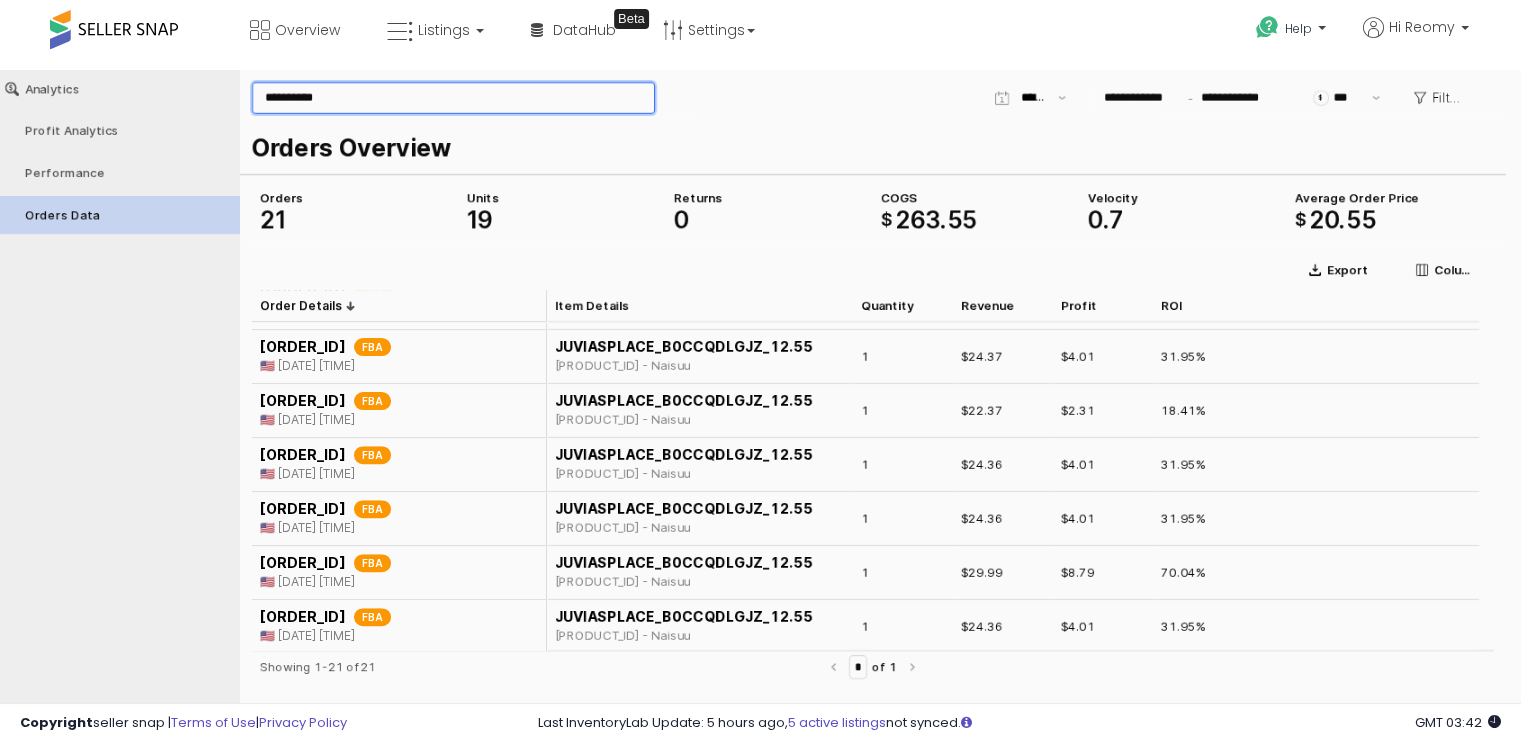 click on "**********" at bounding box center (453, 98) 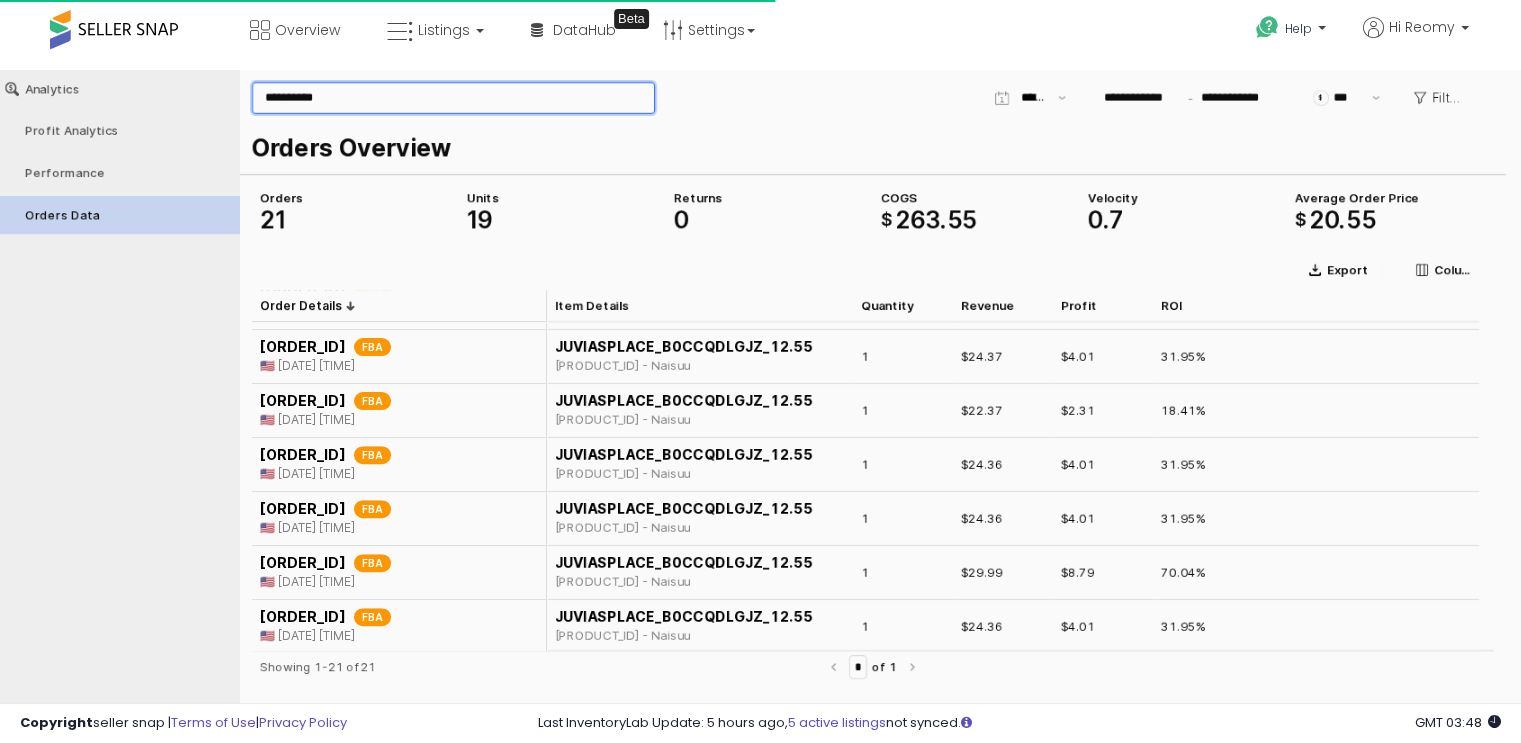 click on "**********" at bounding box center [453, 98] 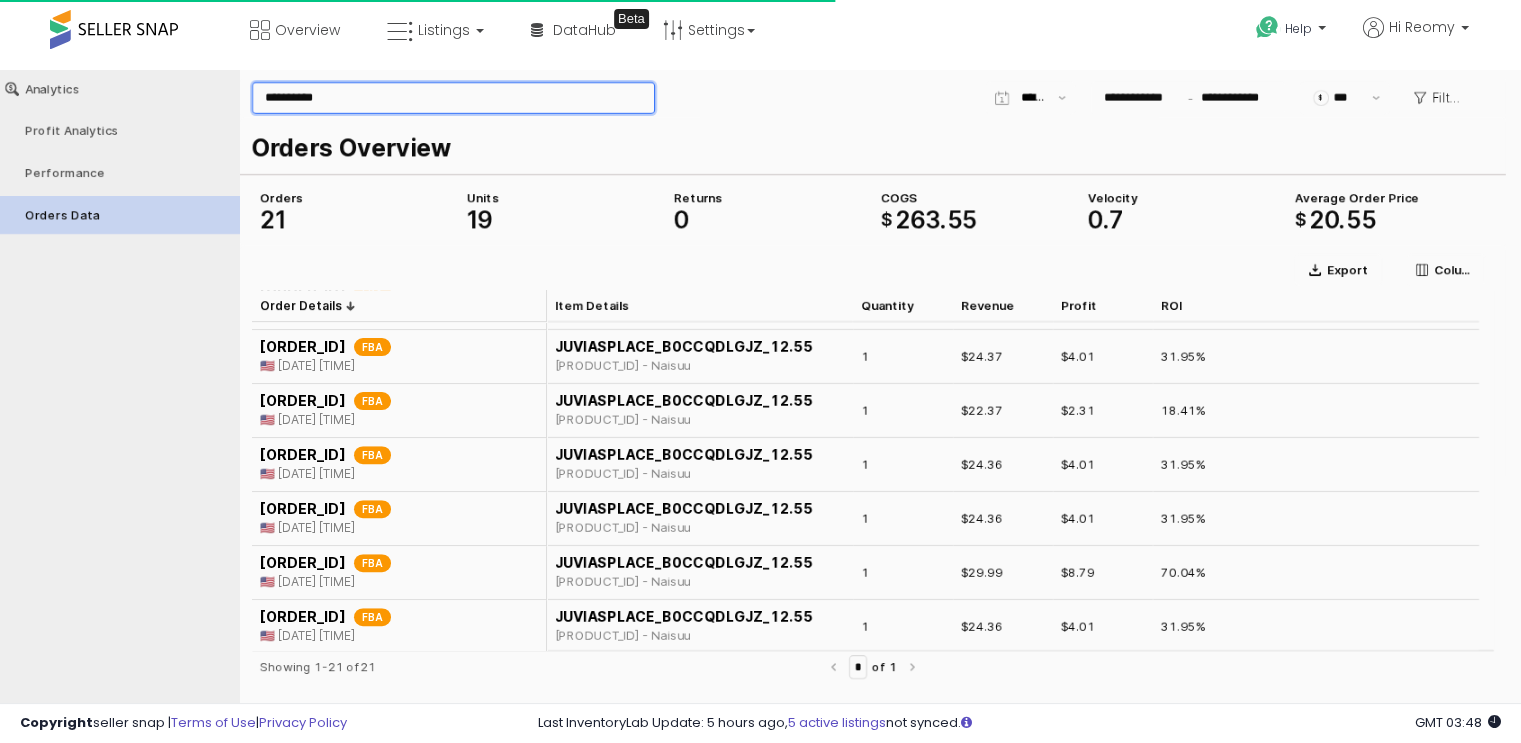 click on "**********" at bounding box center (453, 98) 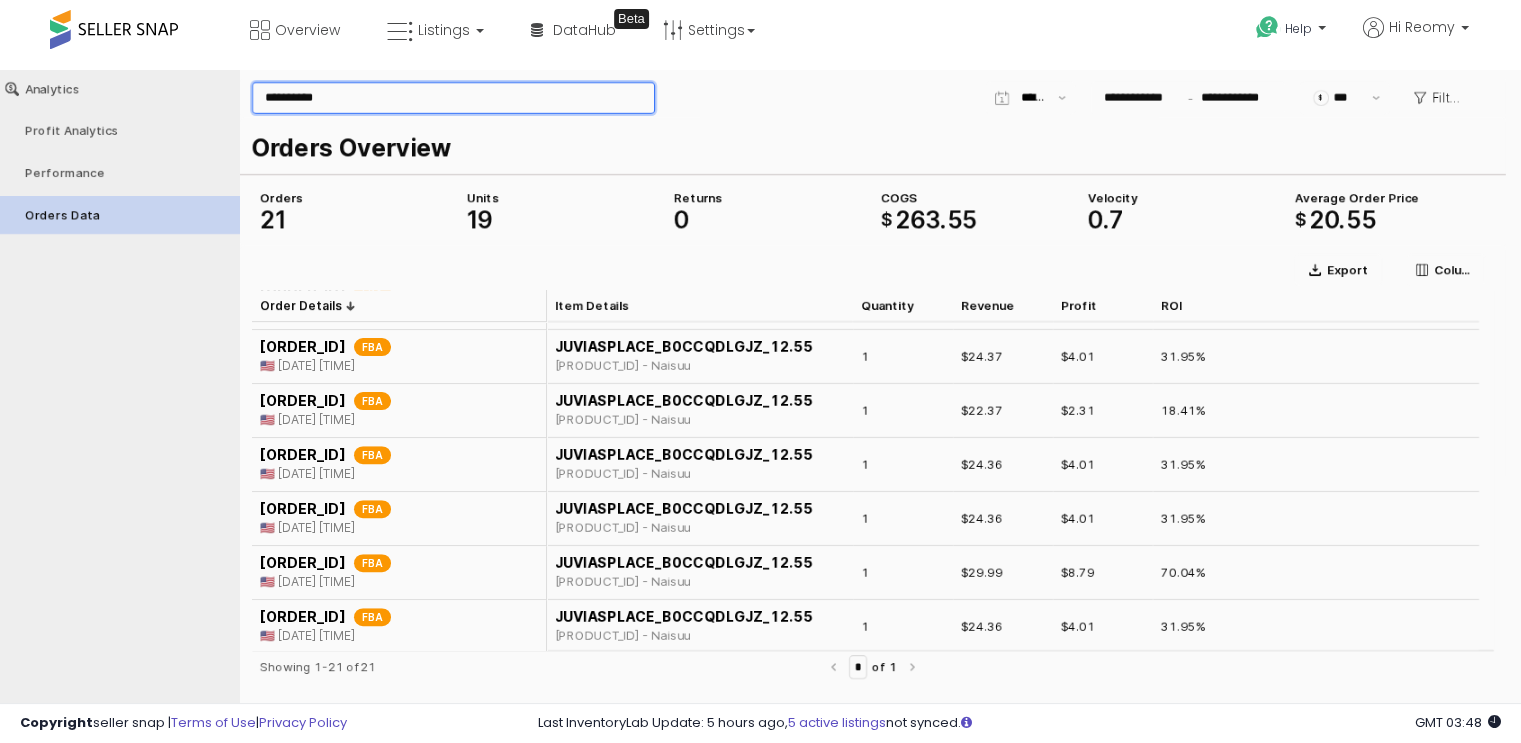 paste 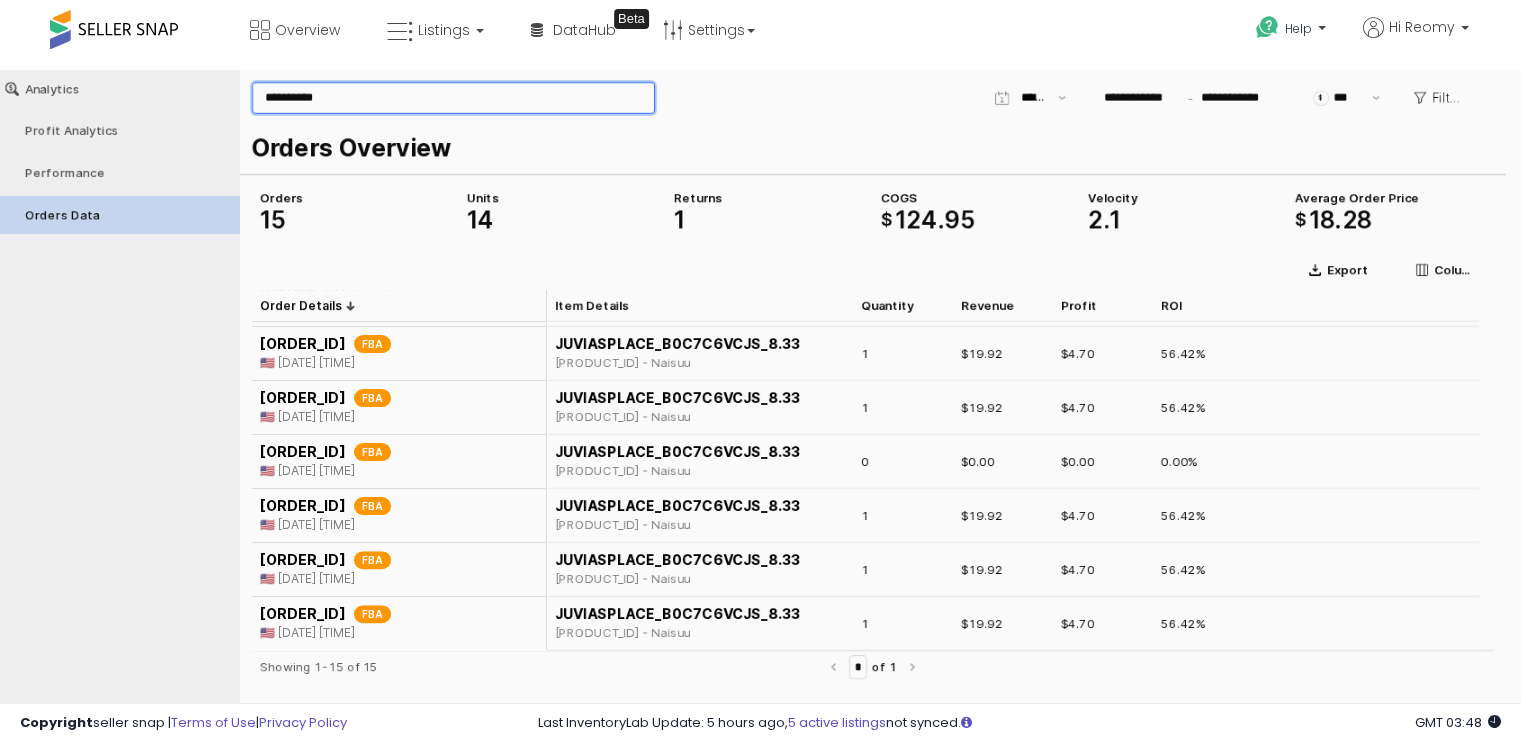 scroll, scrollTop: 479, scrollLeft: 0, axis: vertical 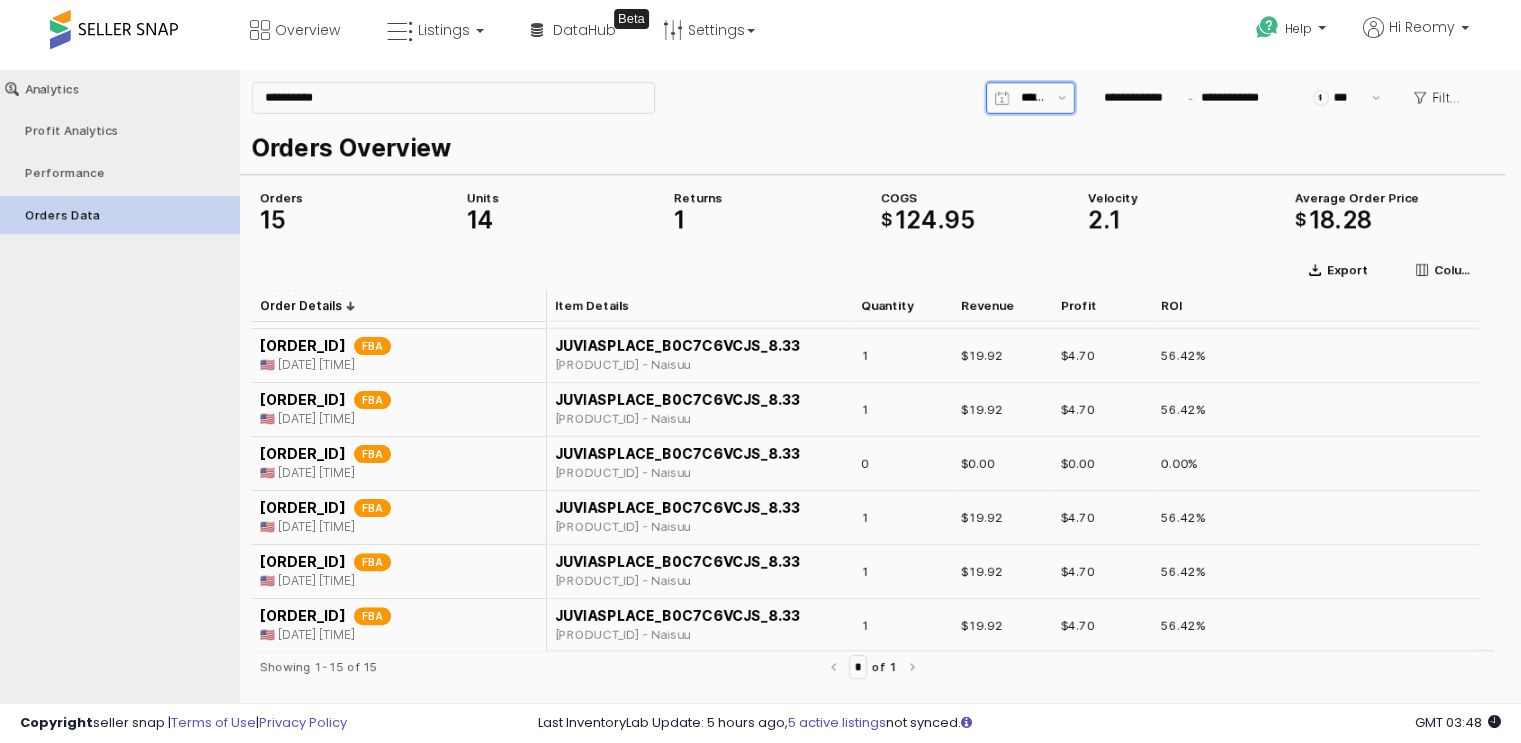 click at bounding box center (1029, 98) 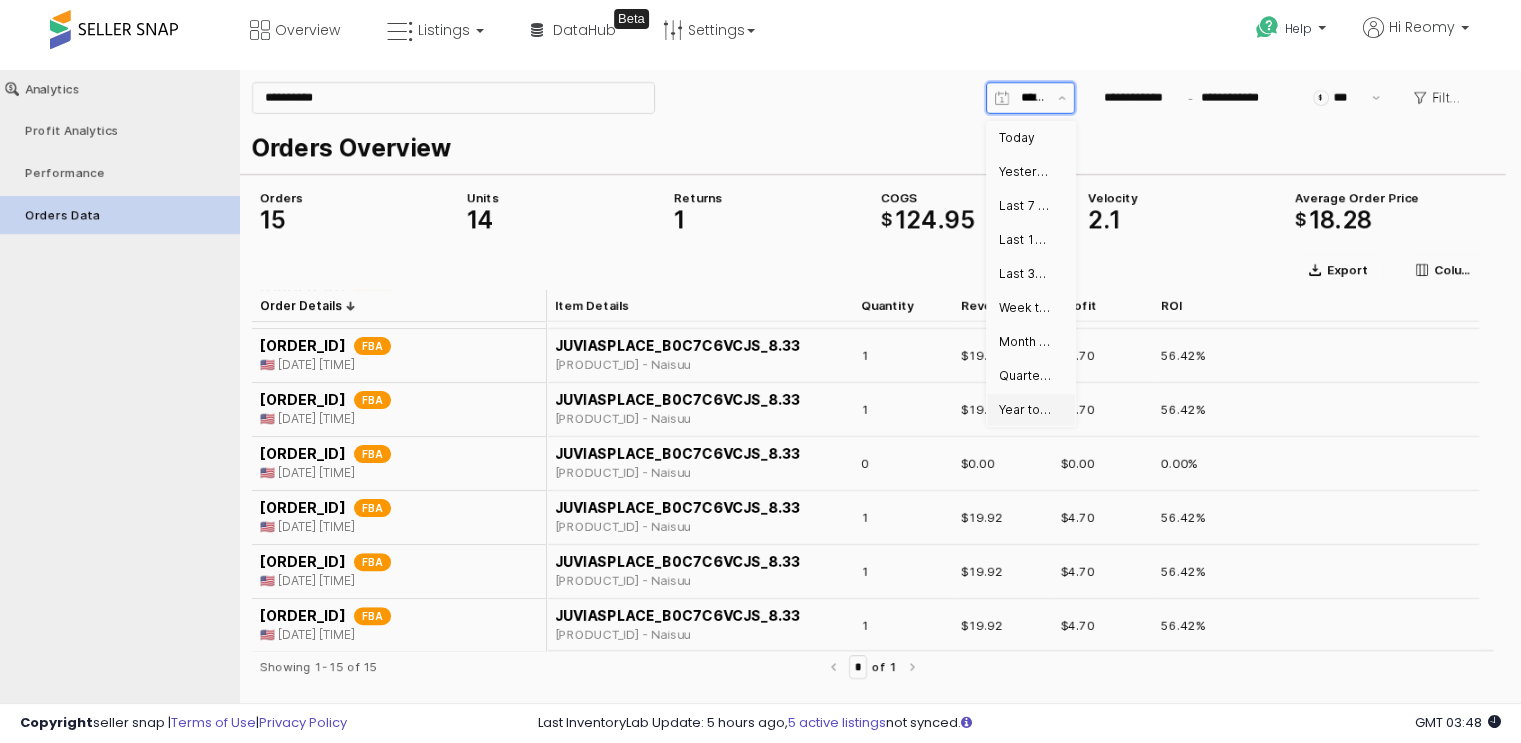 click on "Year to date" at bounding box center (1025, 410) 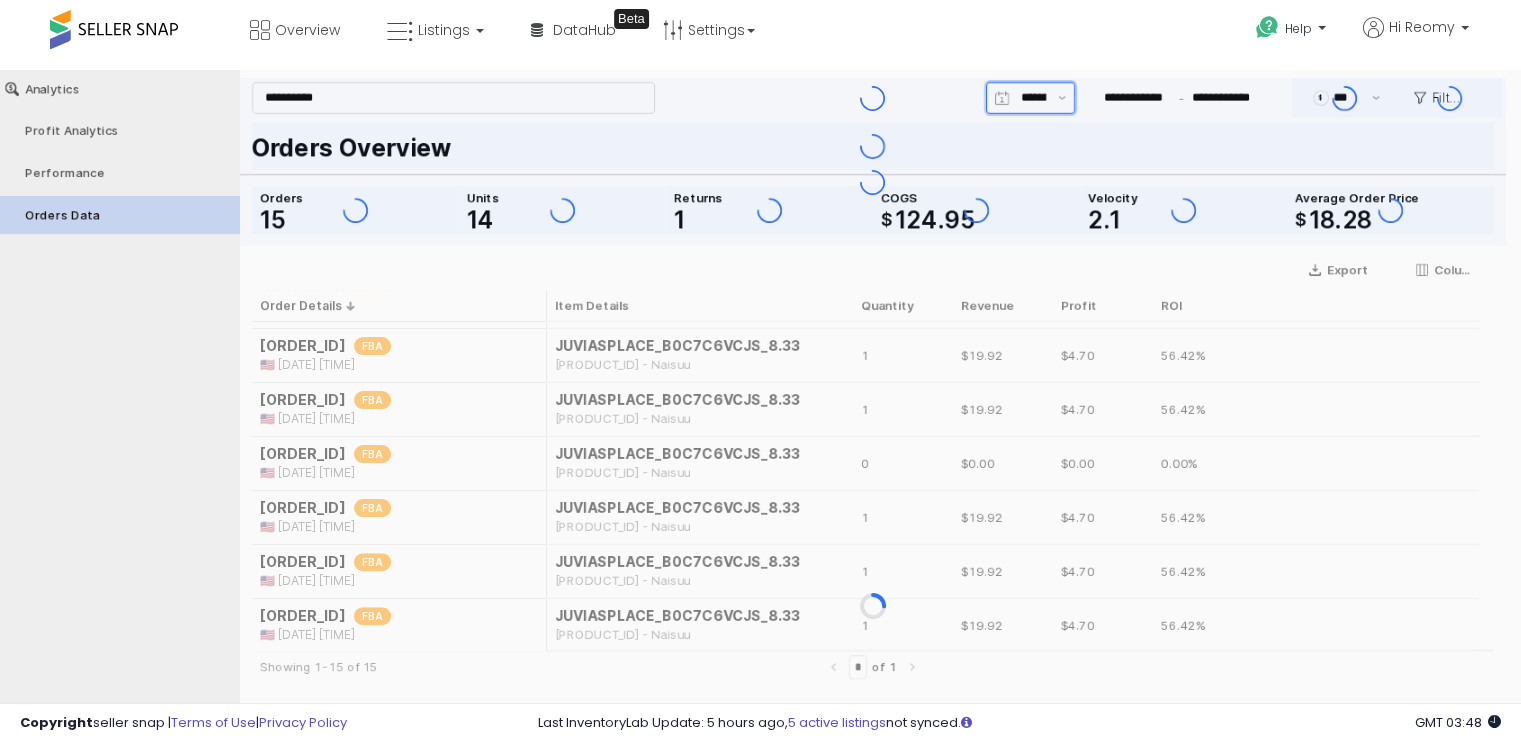 type on "**********" 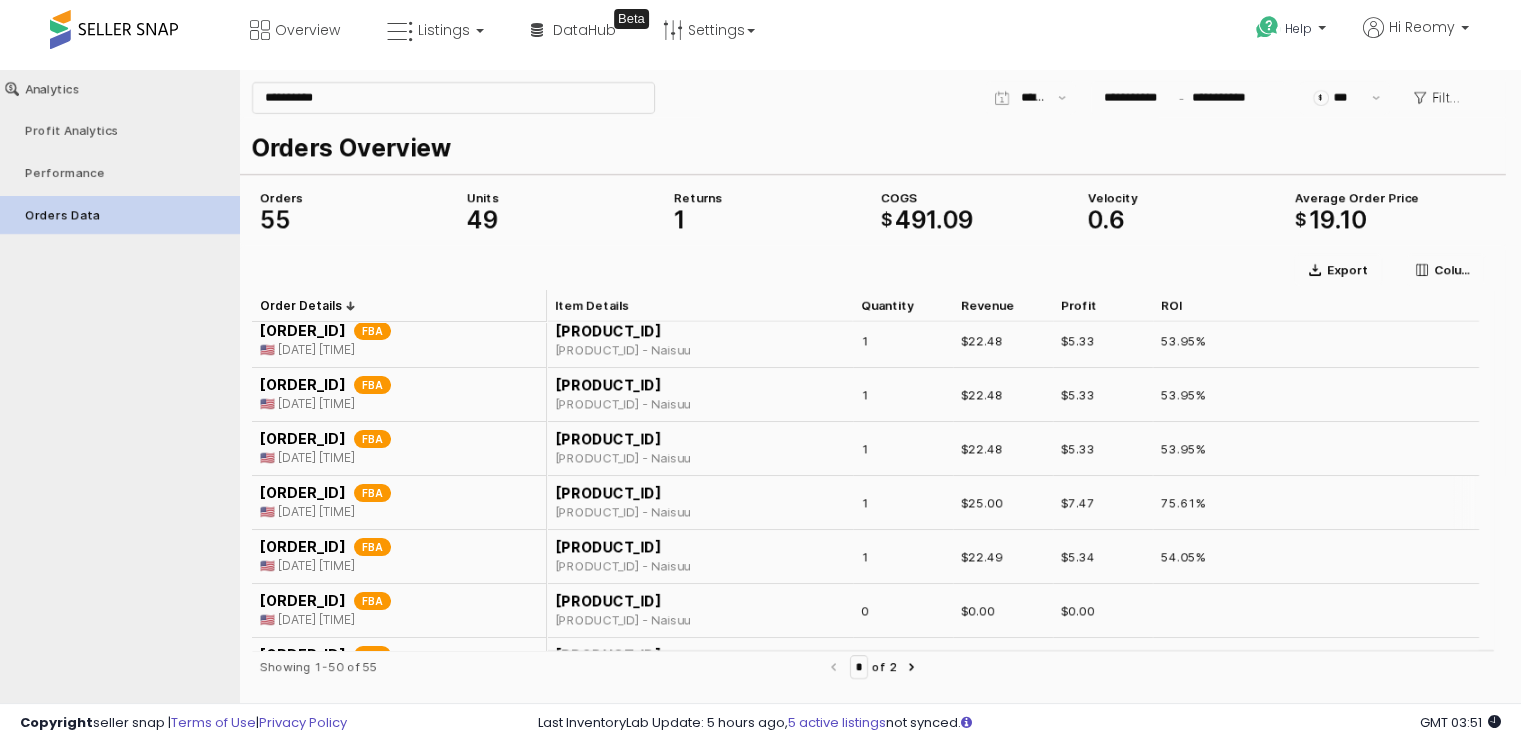 scroll, scrollTop: 0, scrollLeft: 0, axis: both 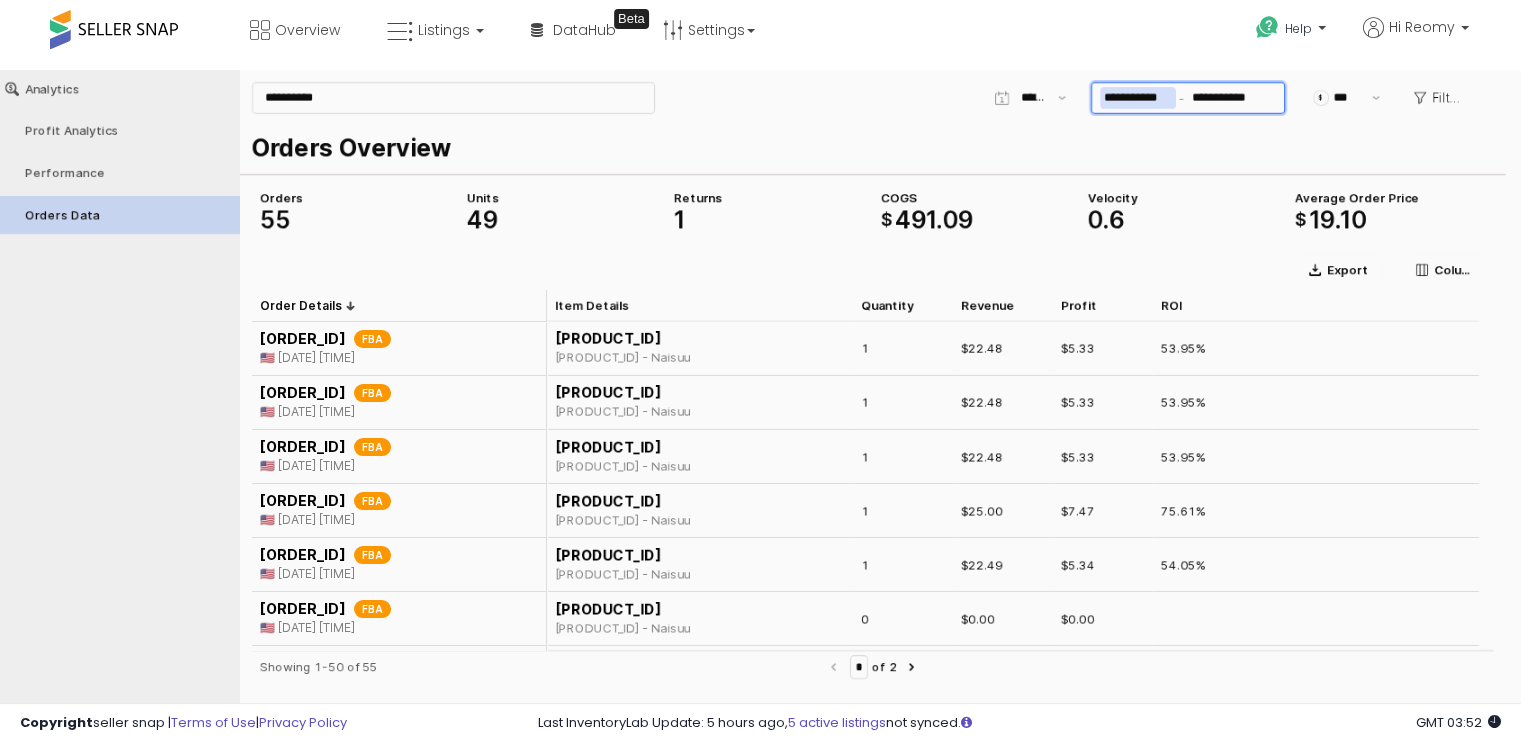 click on "**********" at bounding box center (1138, 98) 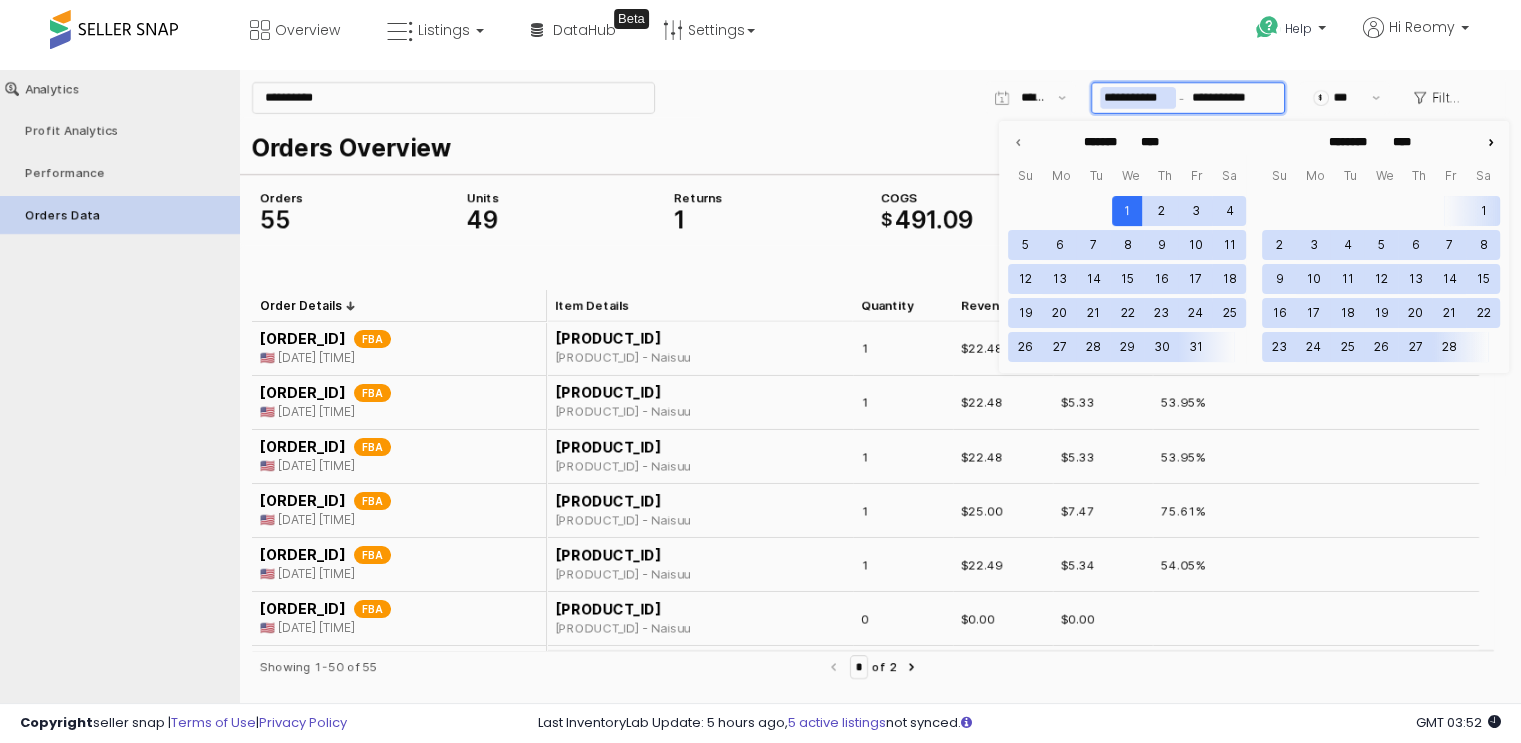 click 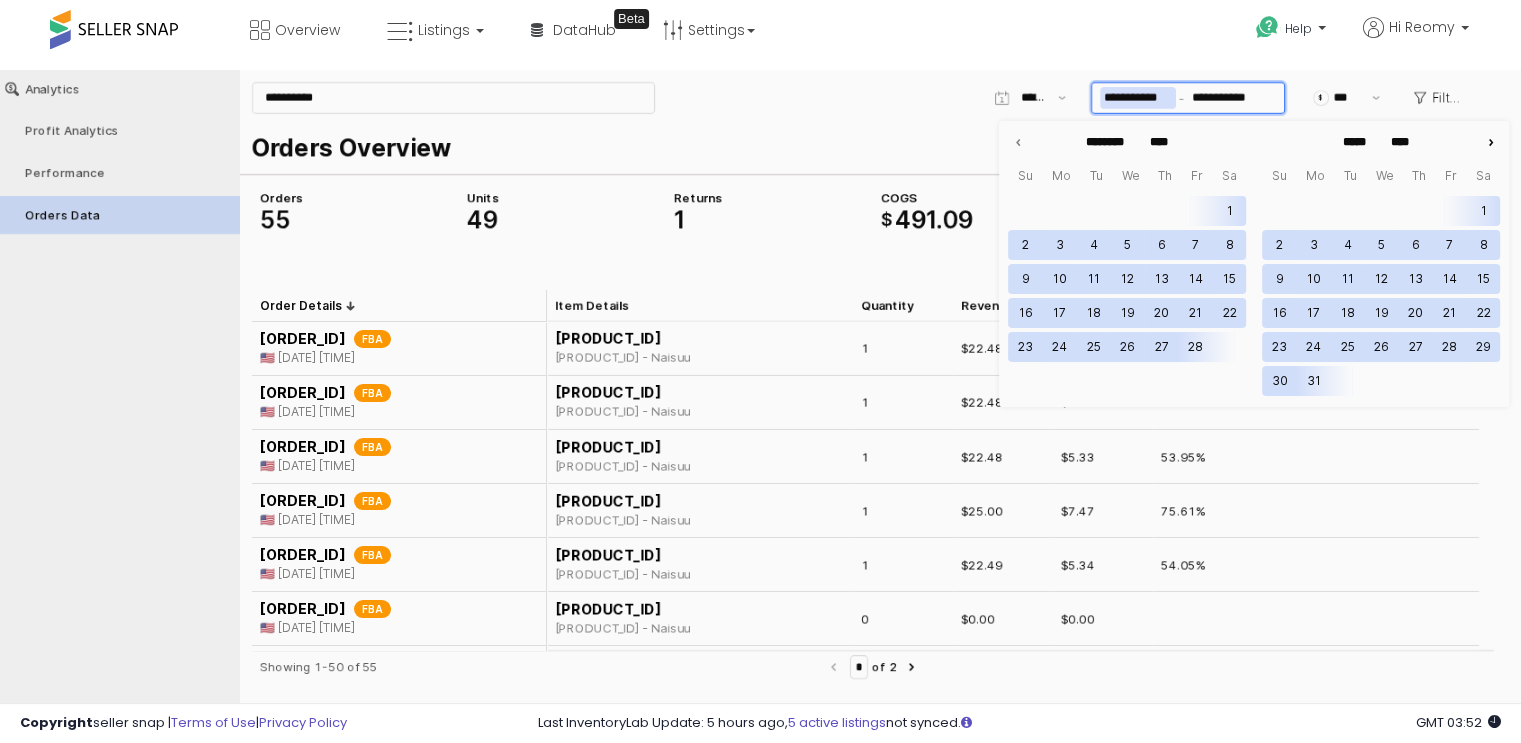 click 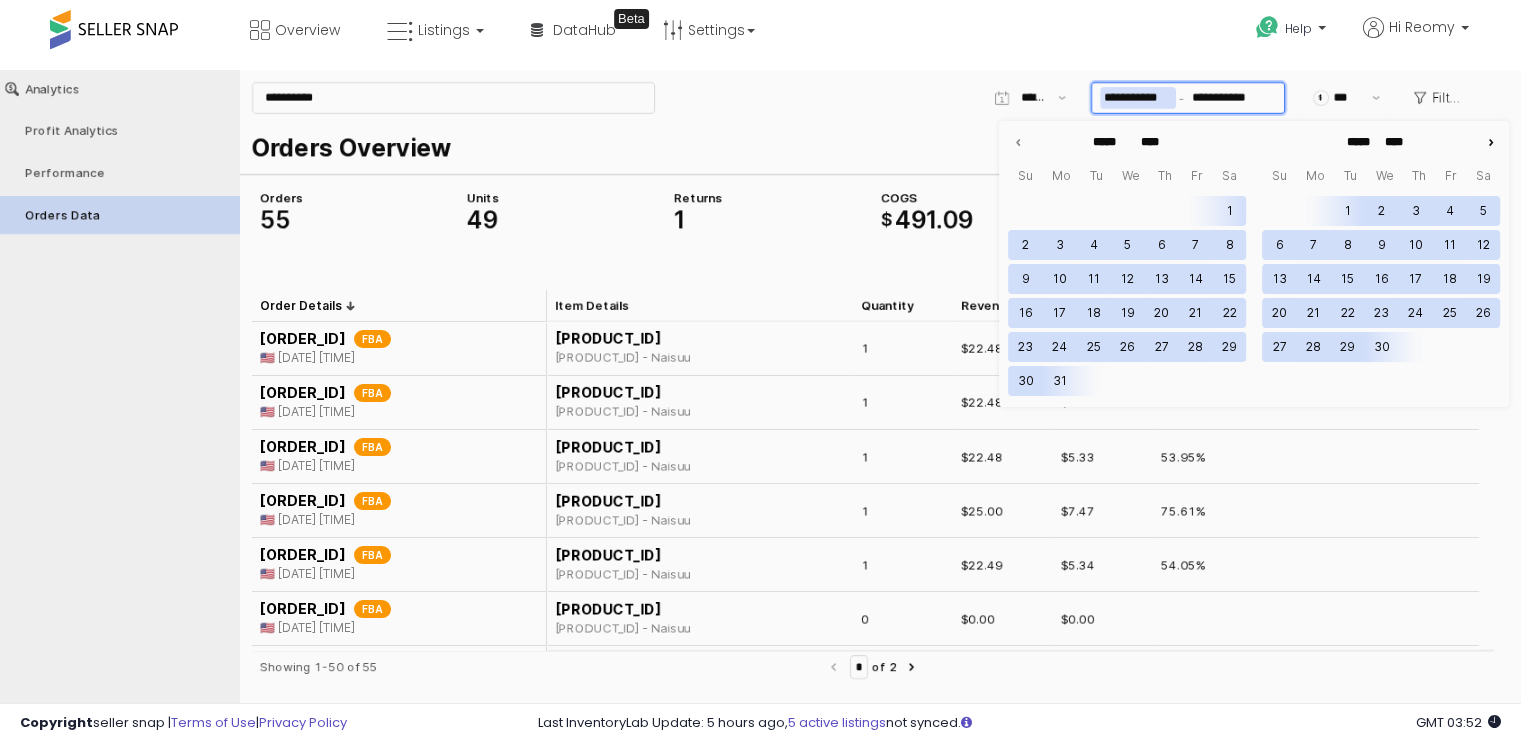 click 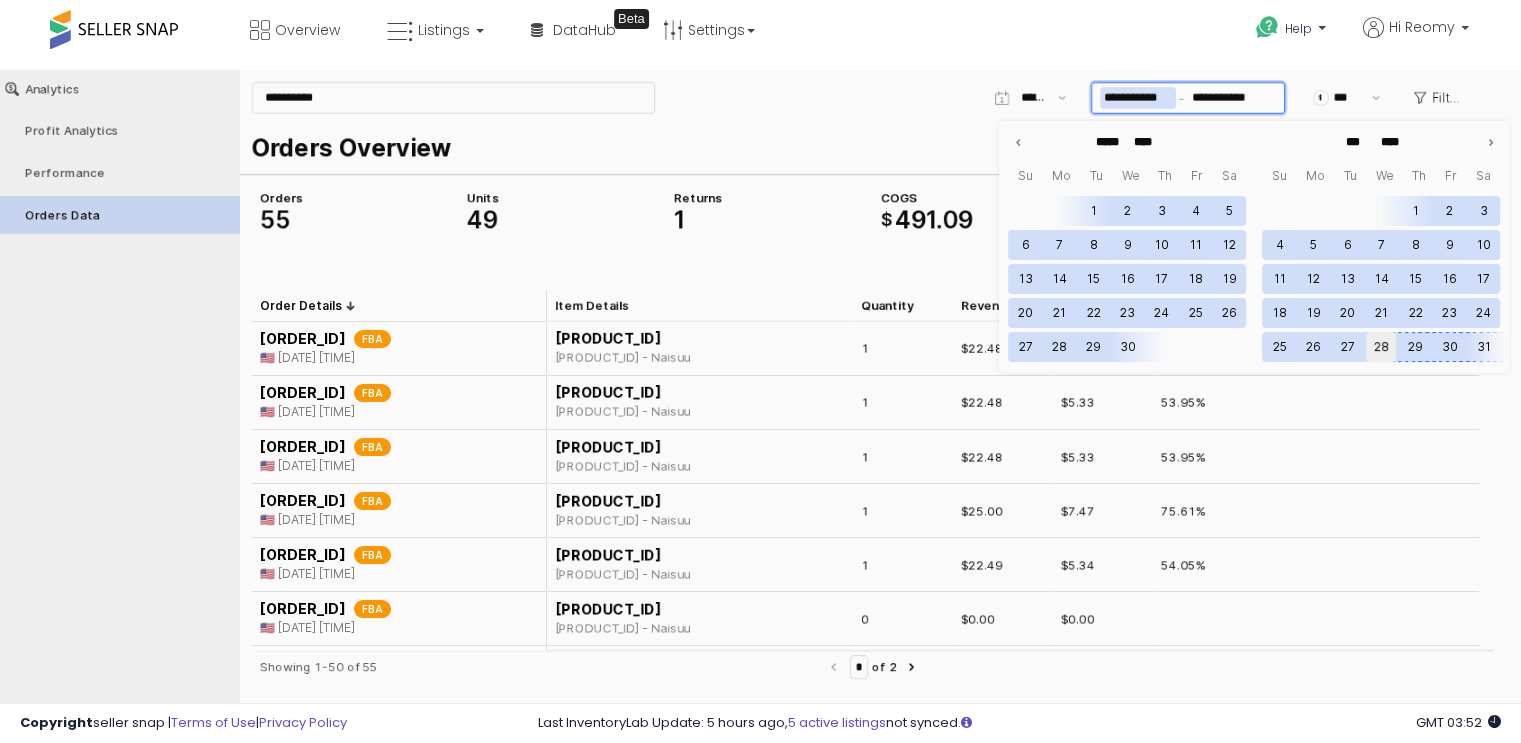 click on "28" at bounding box center (1381, 347) 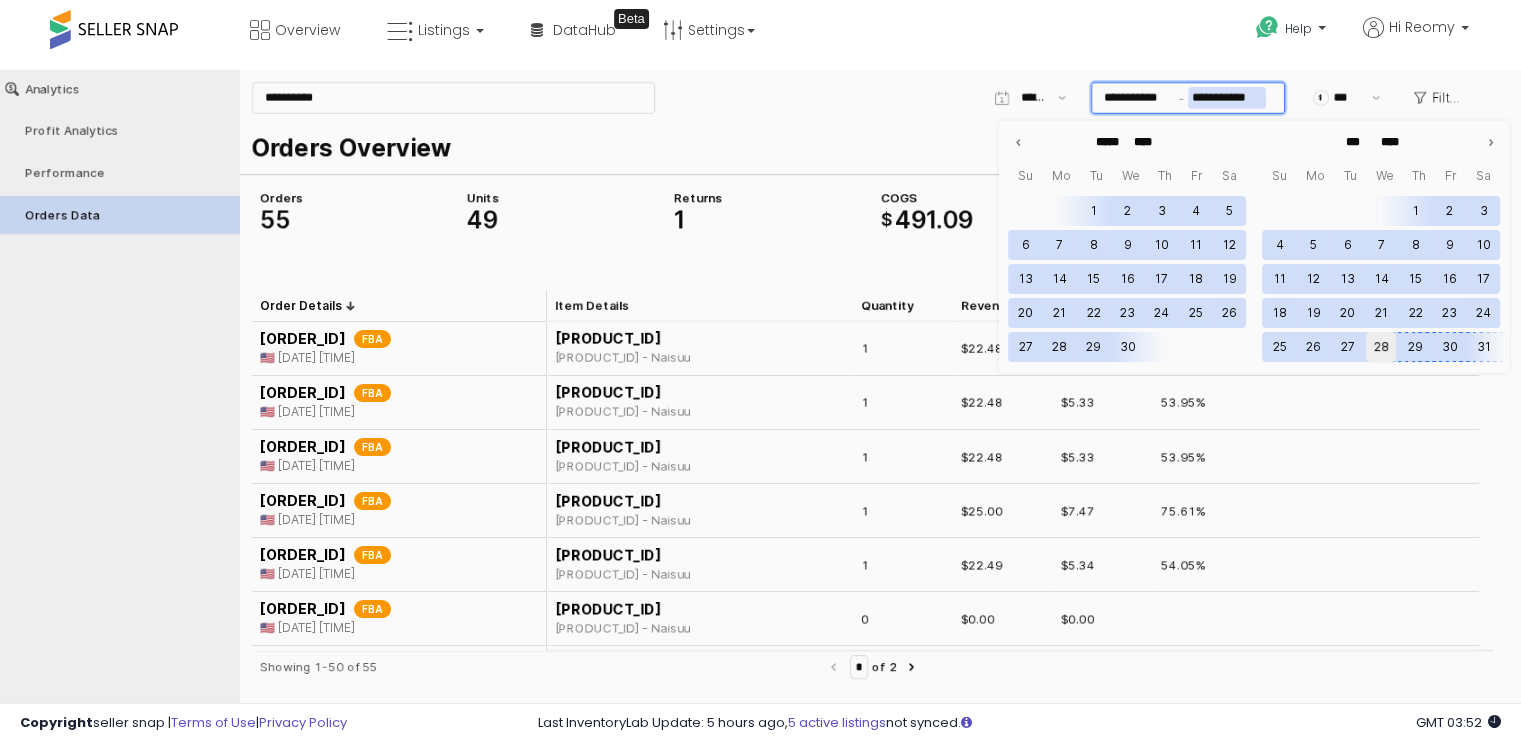 type on "**********" 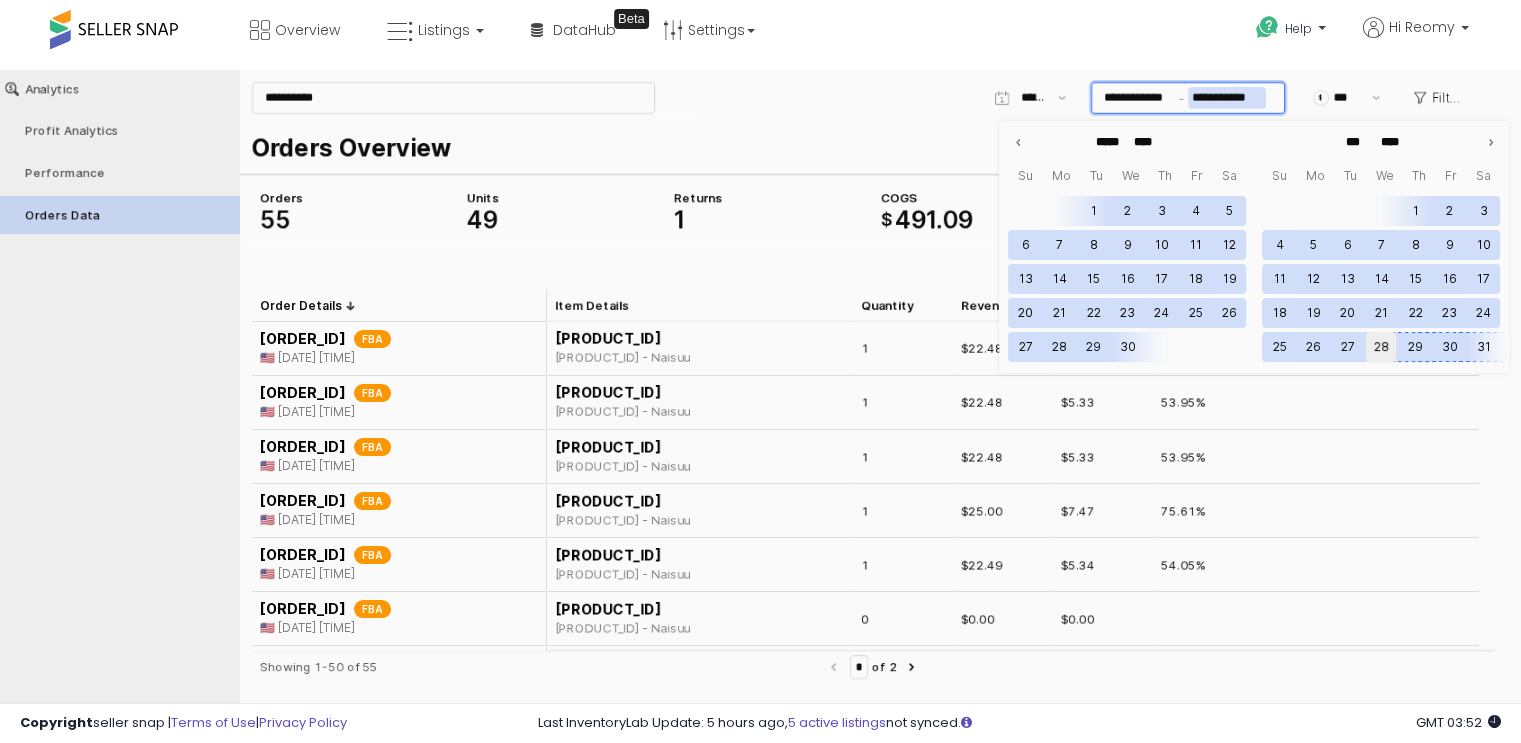 type on "****" 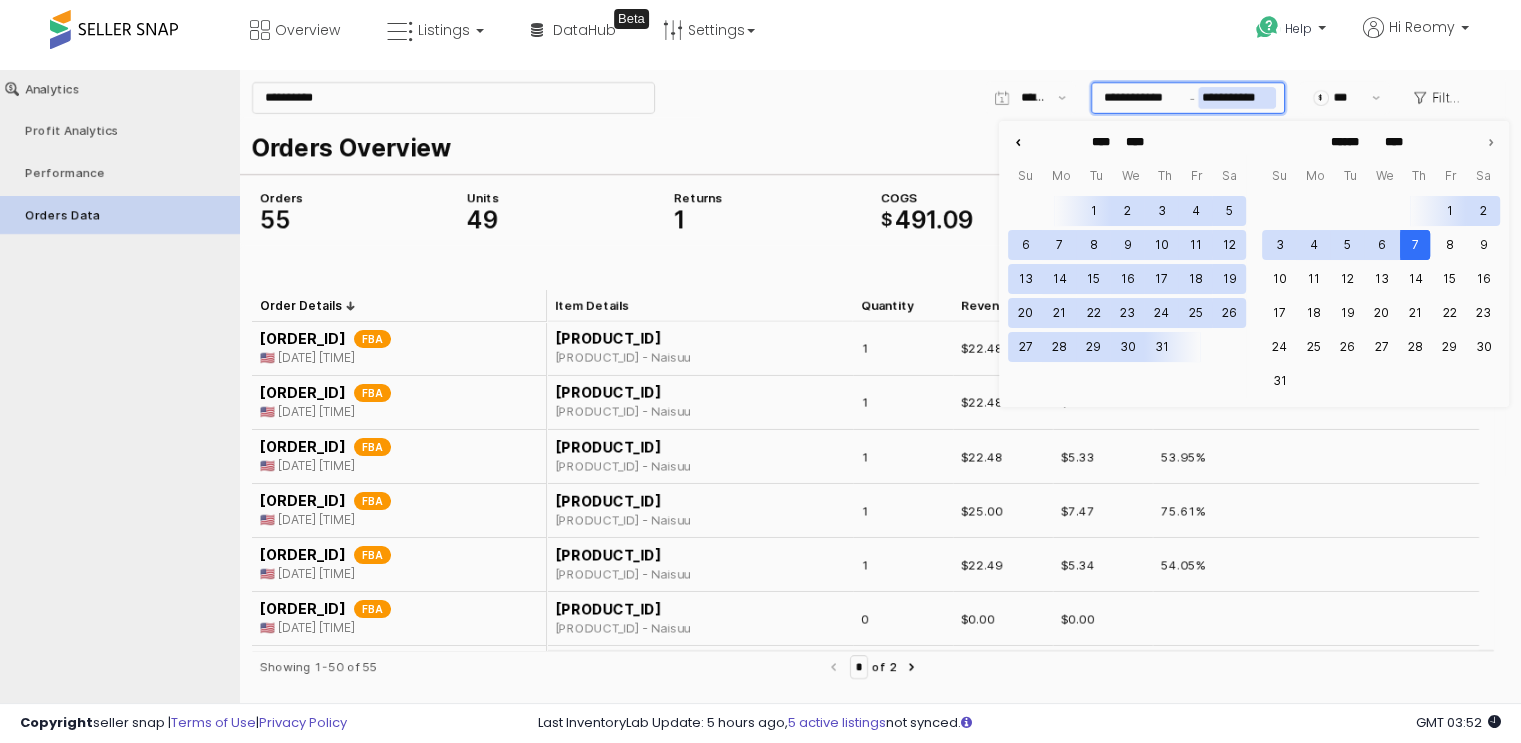 click 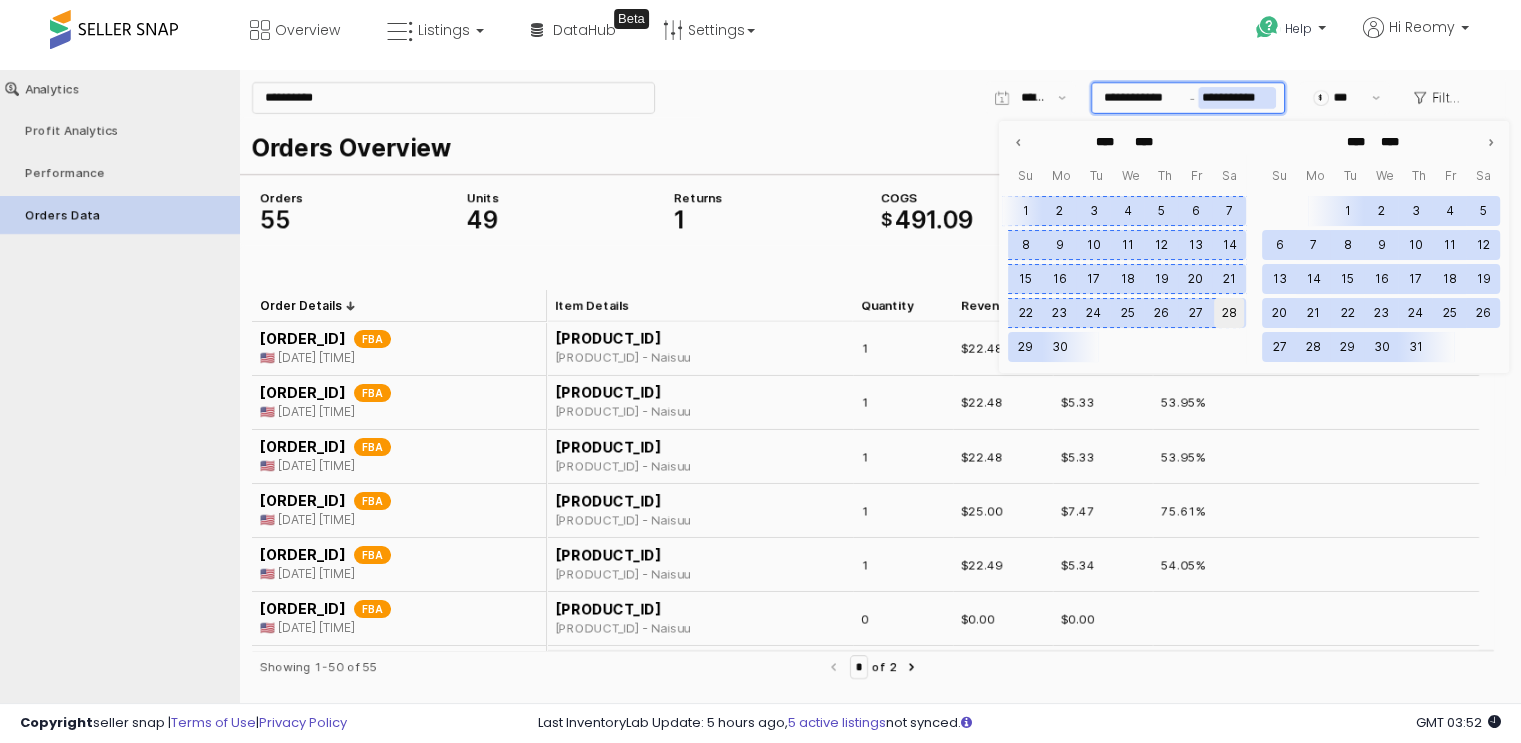 click on "28" at bounding box center [1229, 313] 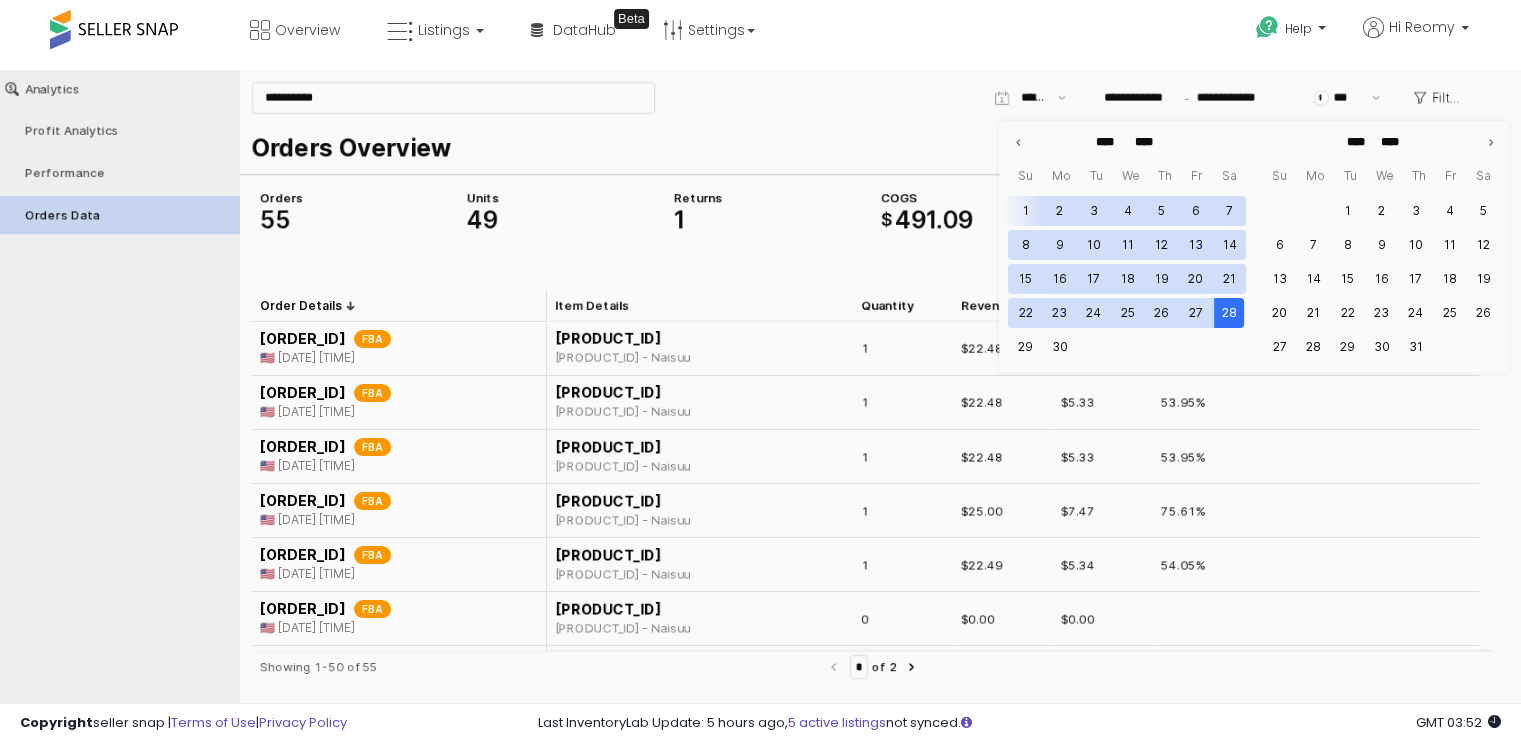 click on "Orders Overview Orders 55 COGS $ 491 . 09 Average Order Price $ 19 . 10 Velocity 0 . 6 Units 49 Returns 1" at bounding box center (873, 182) 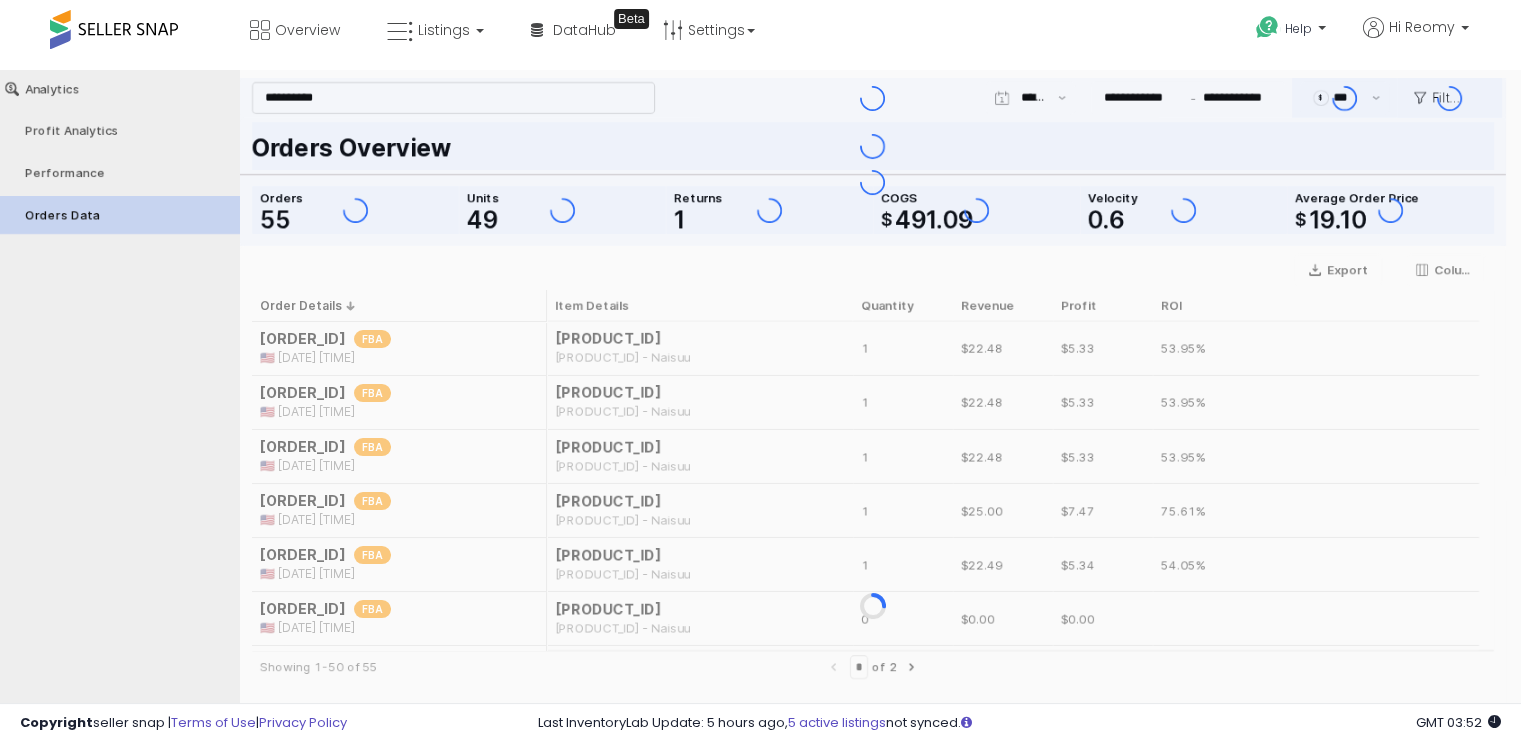 type 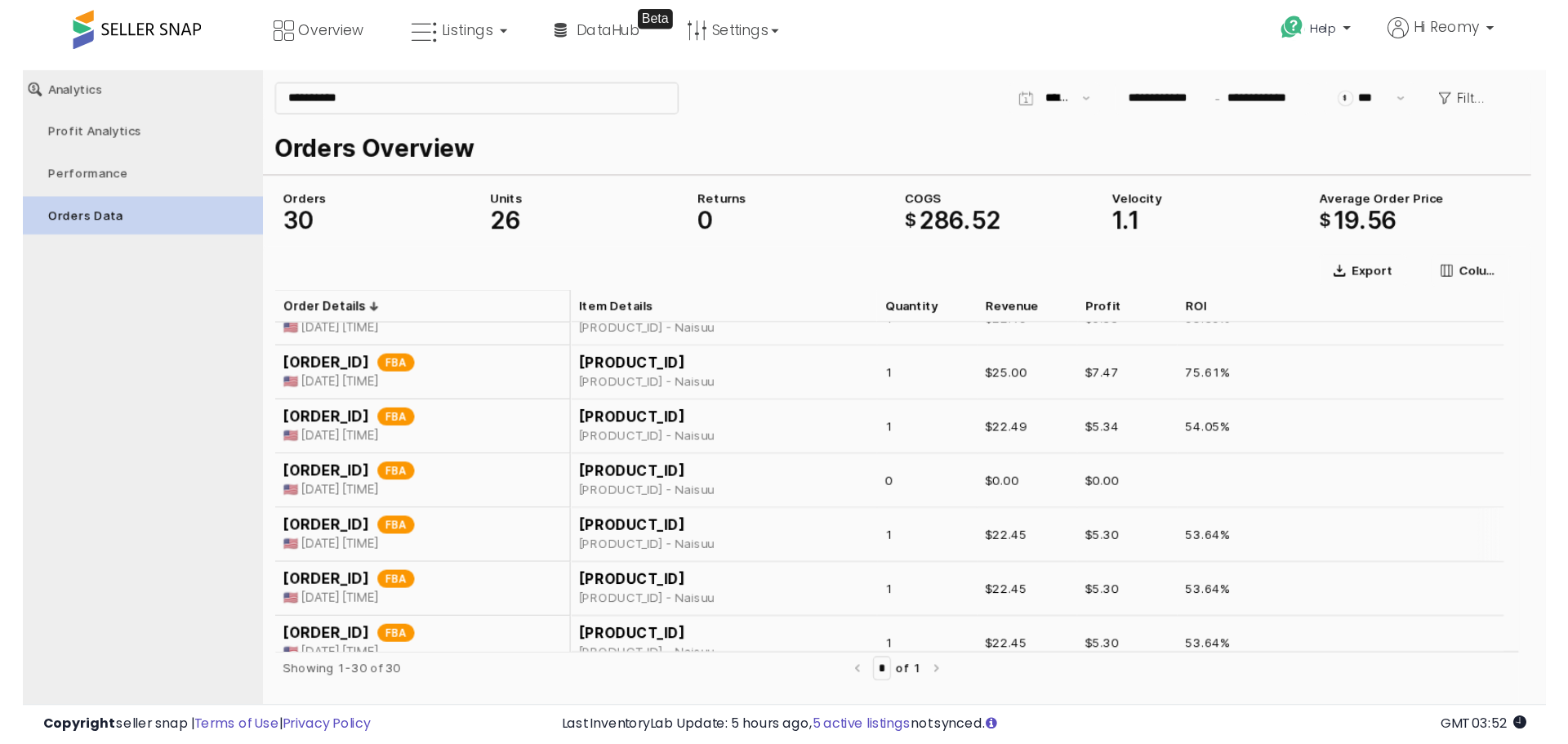 scroll, scrollTop: 0, scrollLeft: 0, axis: both 